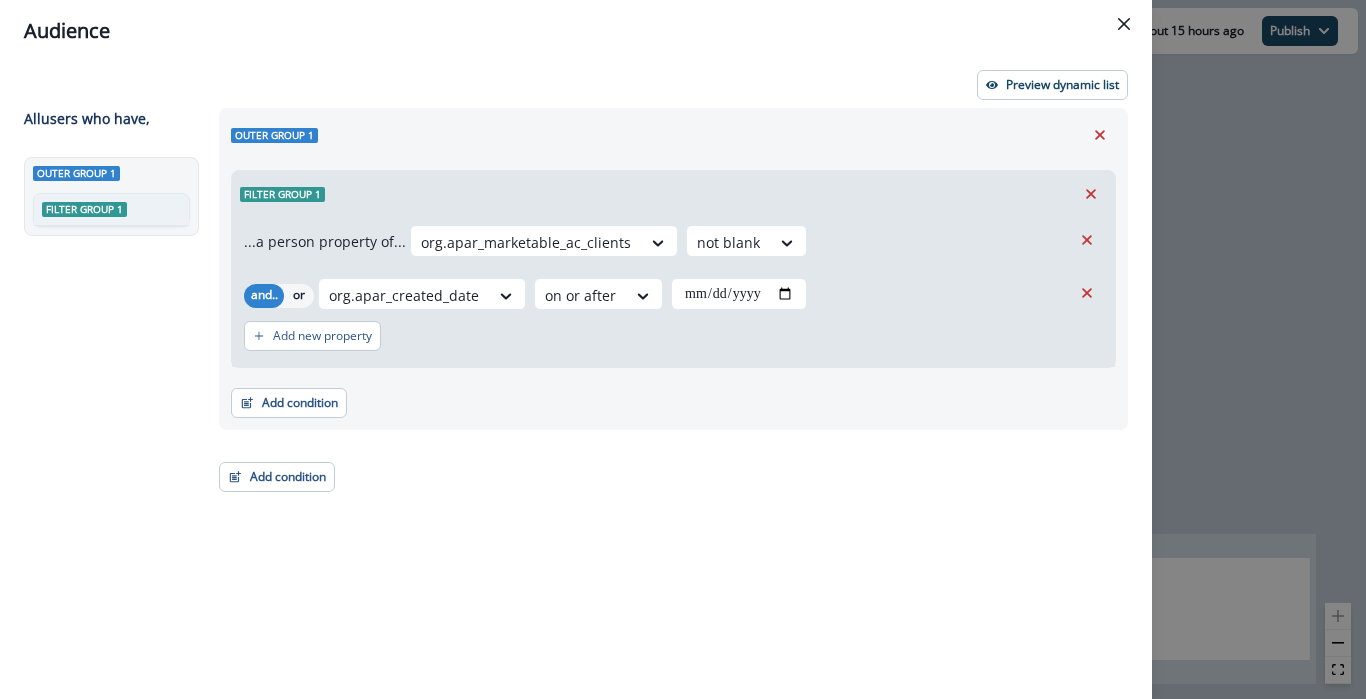 scroll, scrollTop: 0, scrollLeft: 0, axis: both 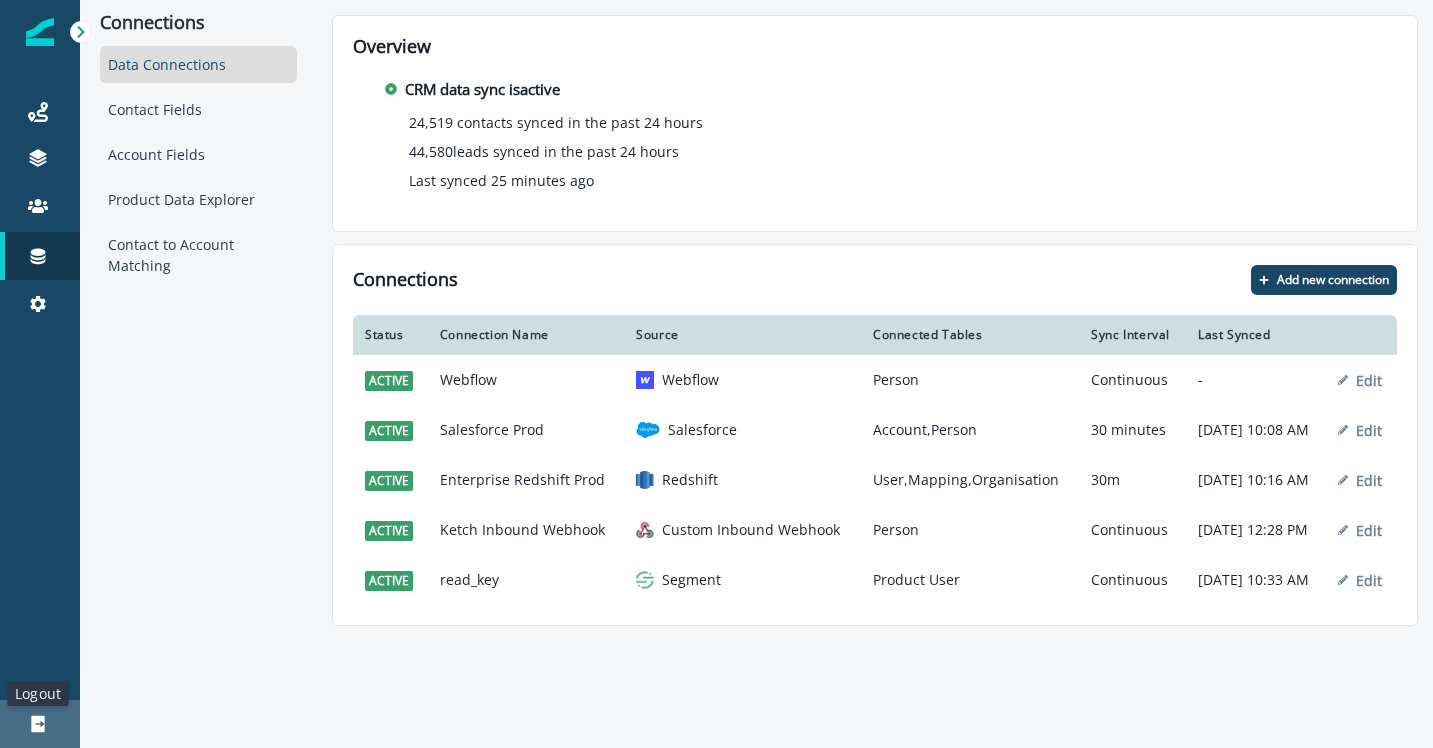 click 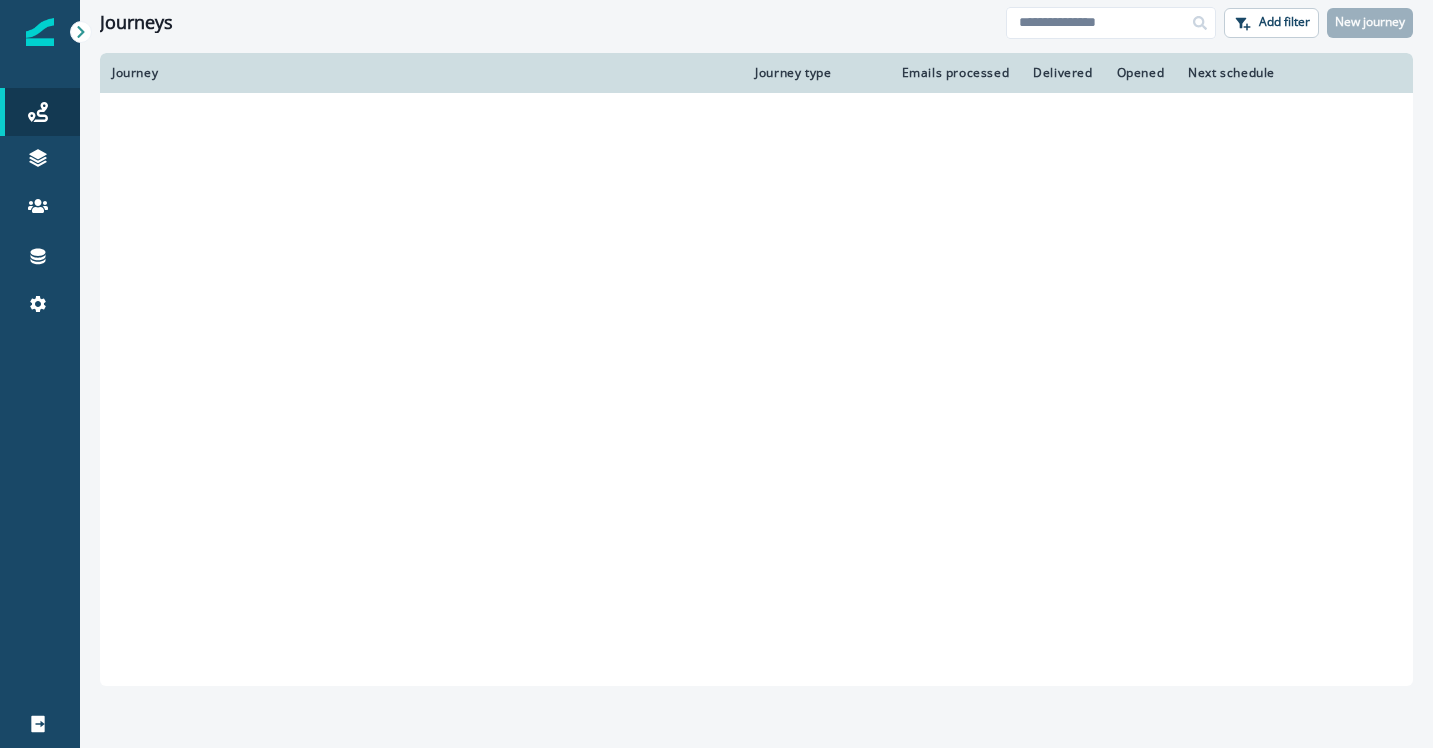 scroll, scrollTop: 0, scrollLeft: 0, axis: both 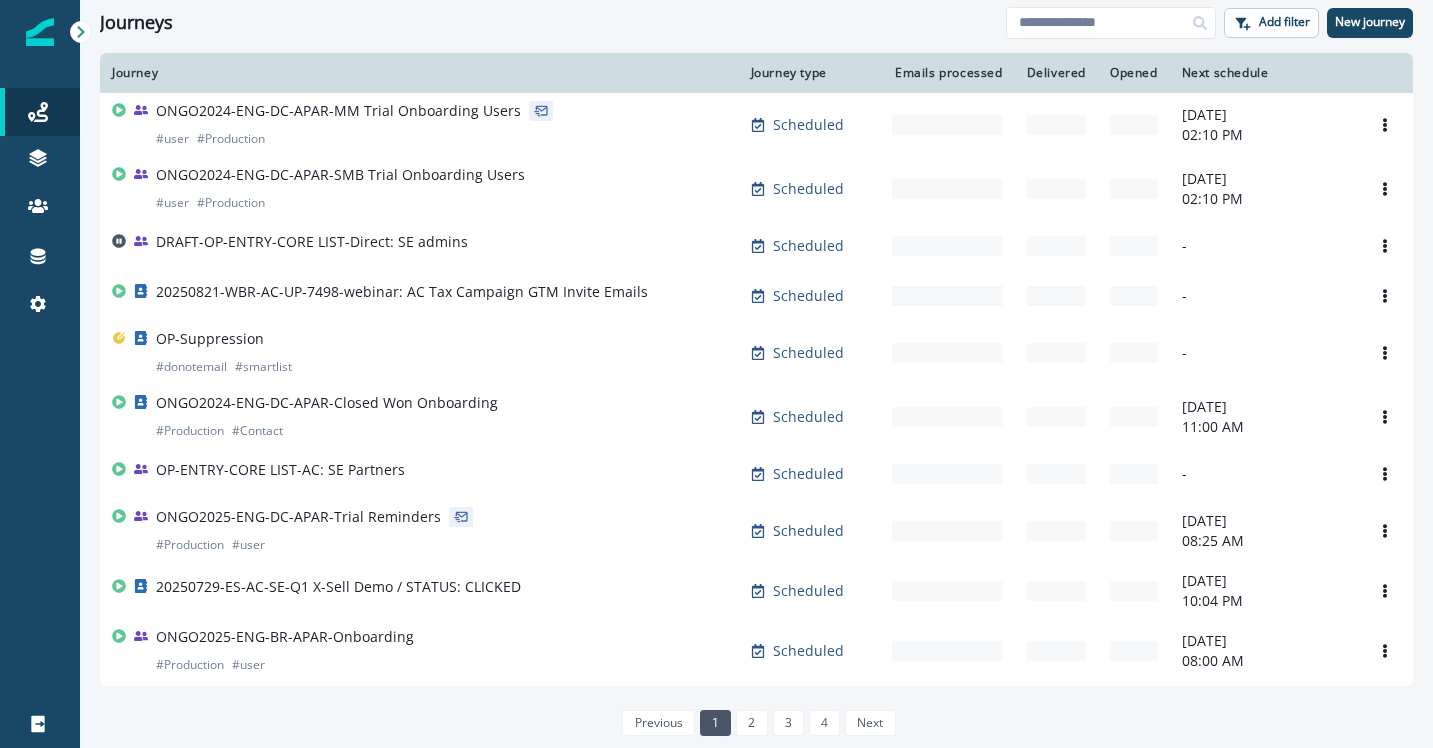 click on "Journeys" at bounding box center (553, 23) 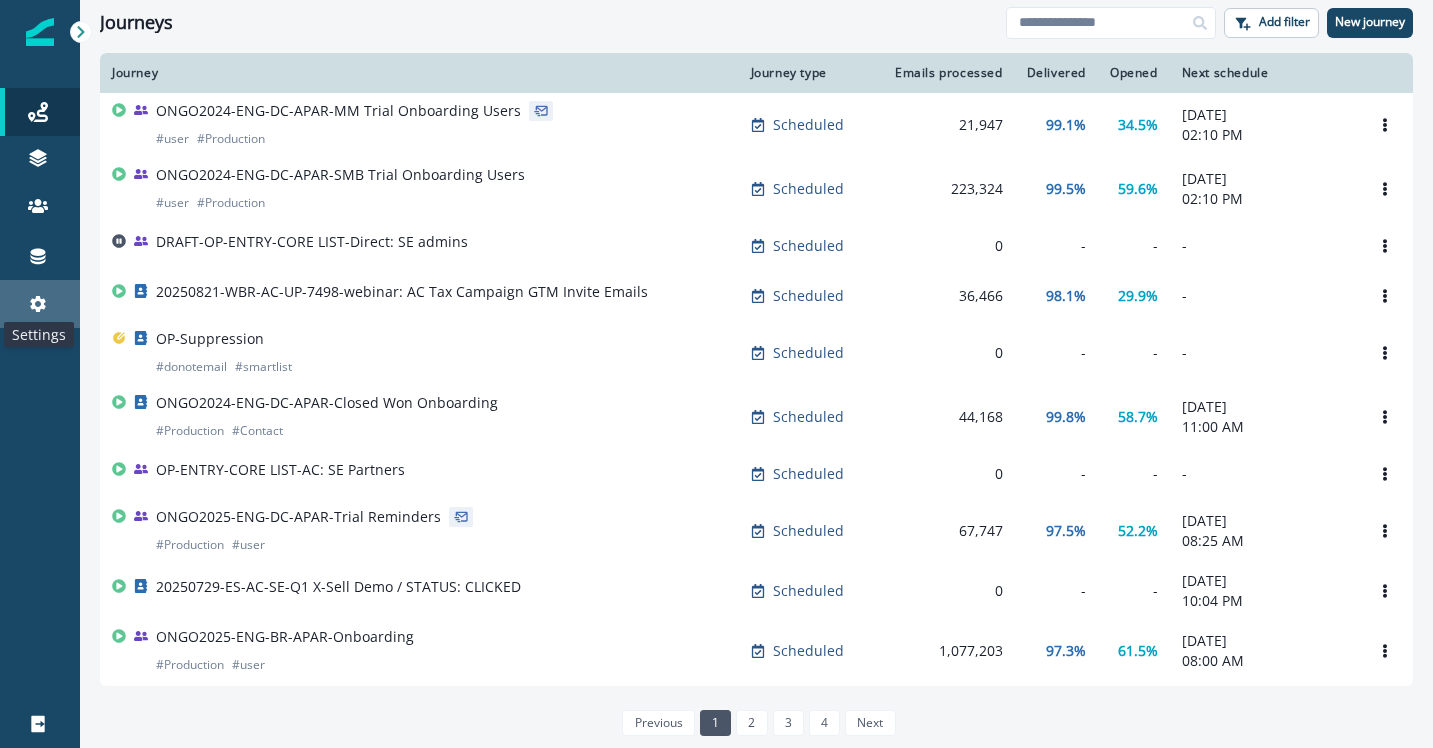 click 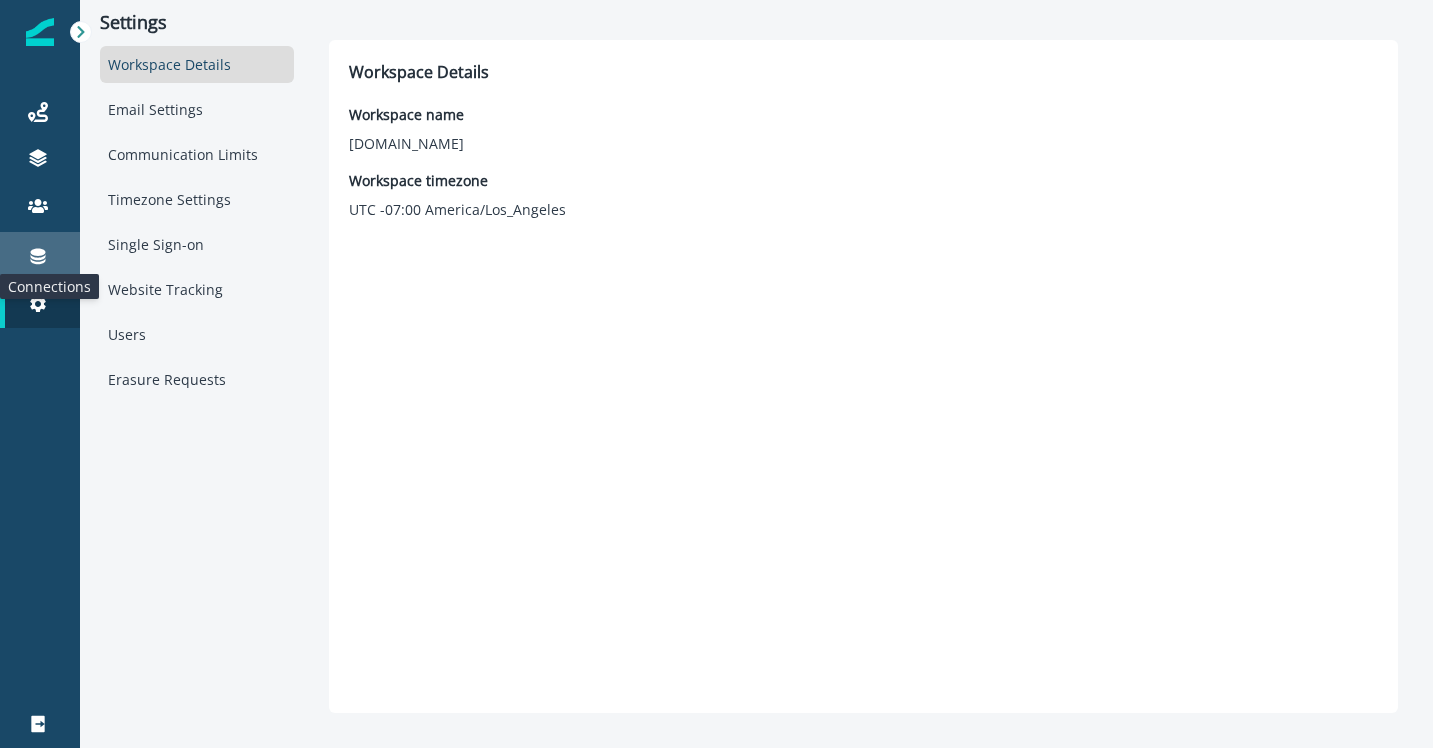 click 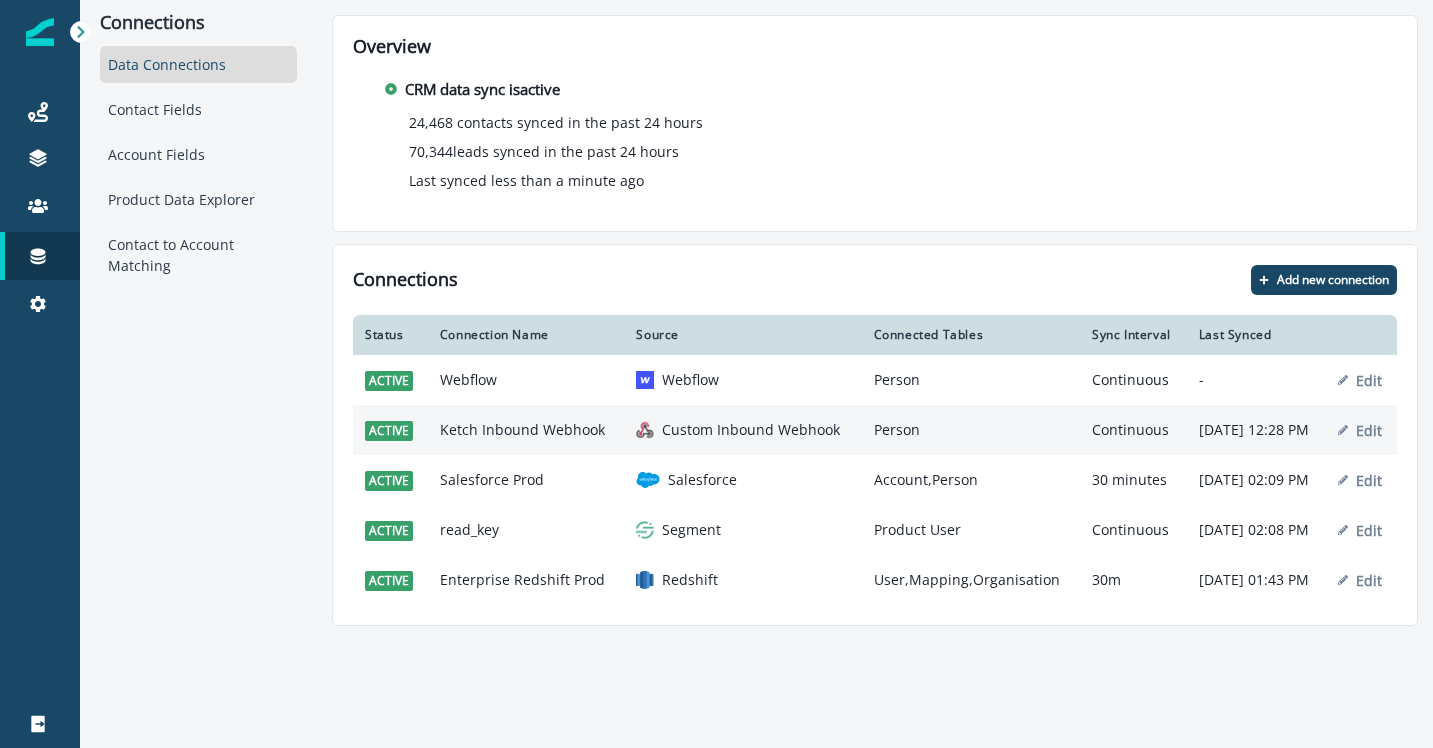click on "Ketch Inbound Webhook" at bounding box center [526, 430] 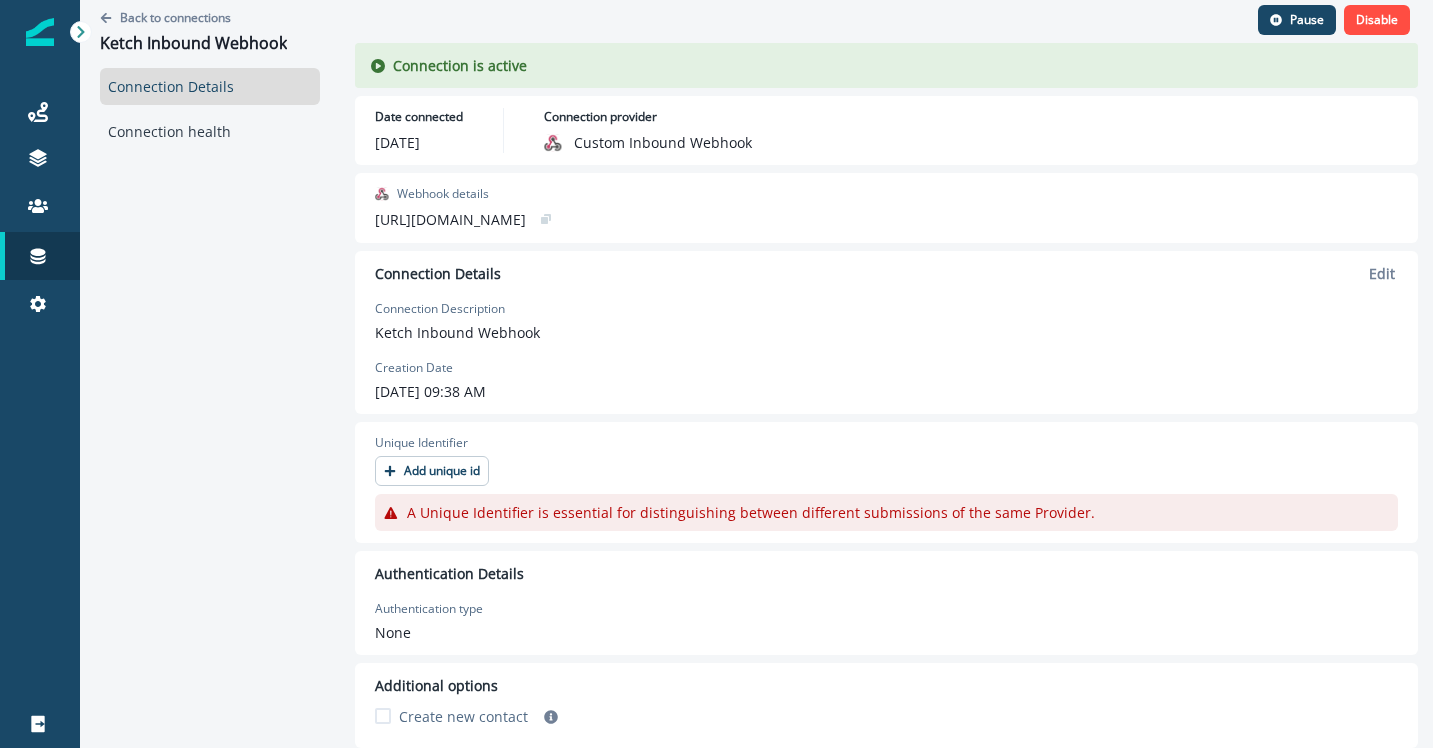 scroll, scrollTop: 0, scrollLeft: 0, axis: both 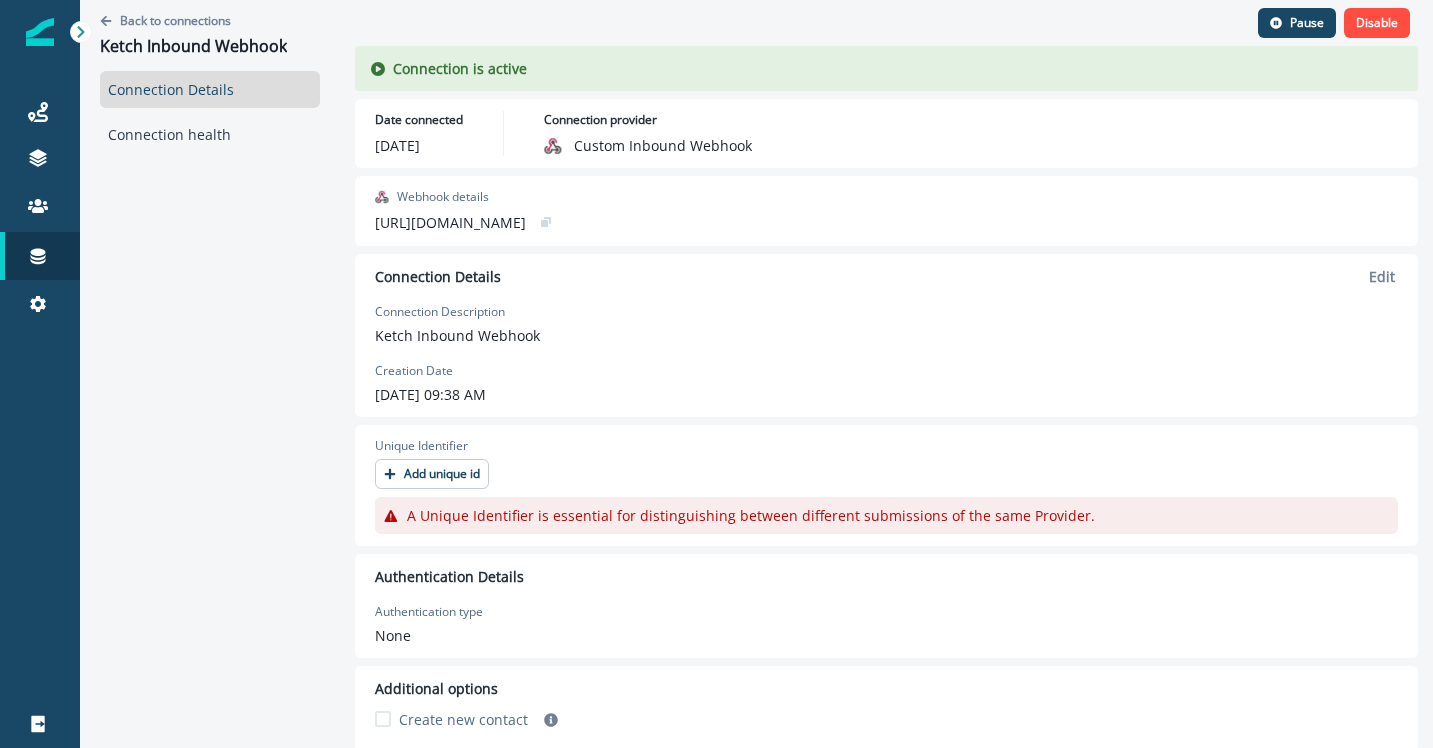 click 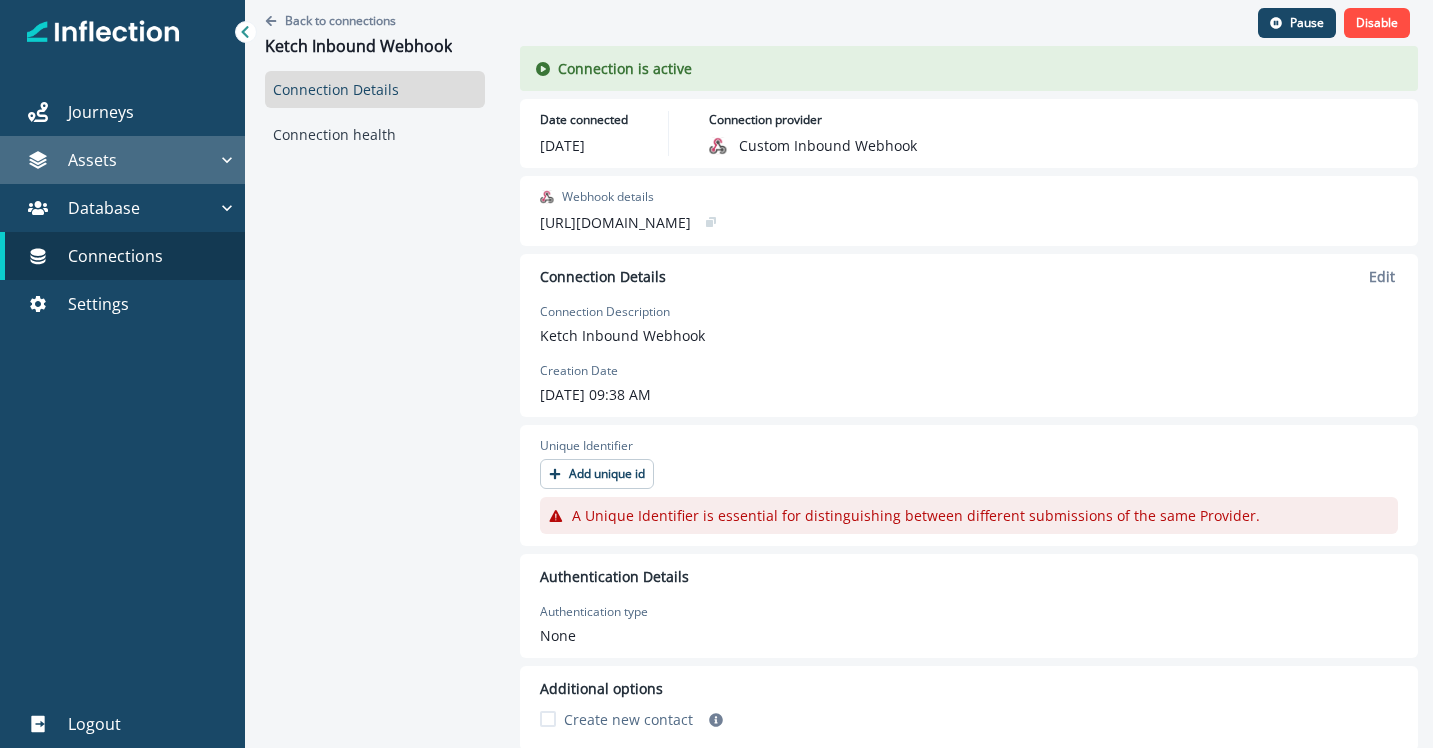 click 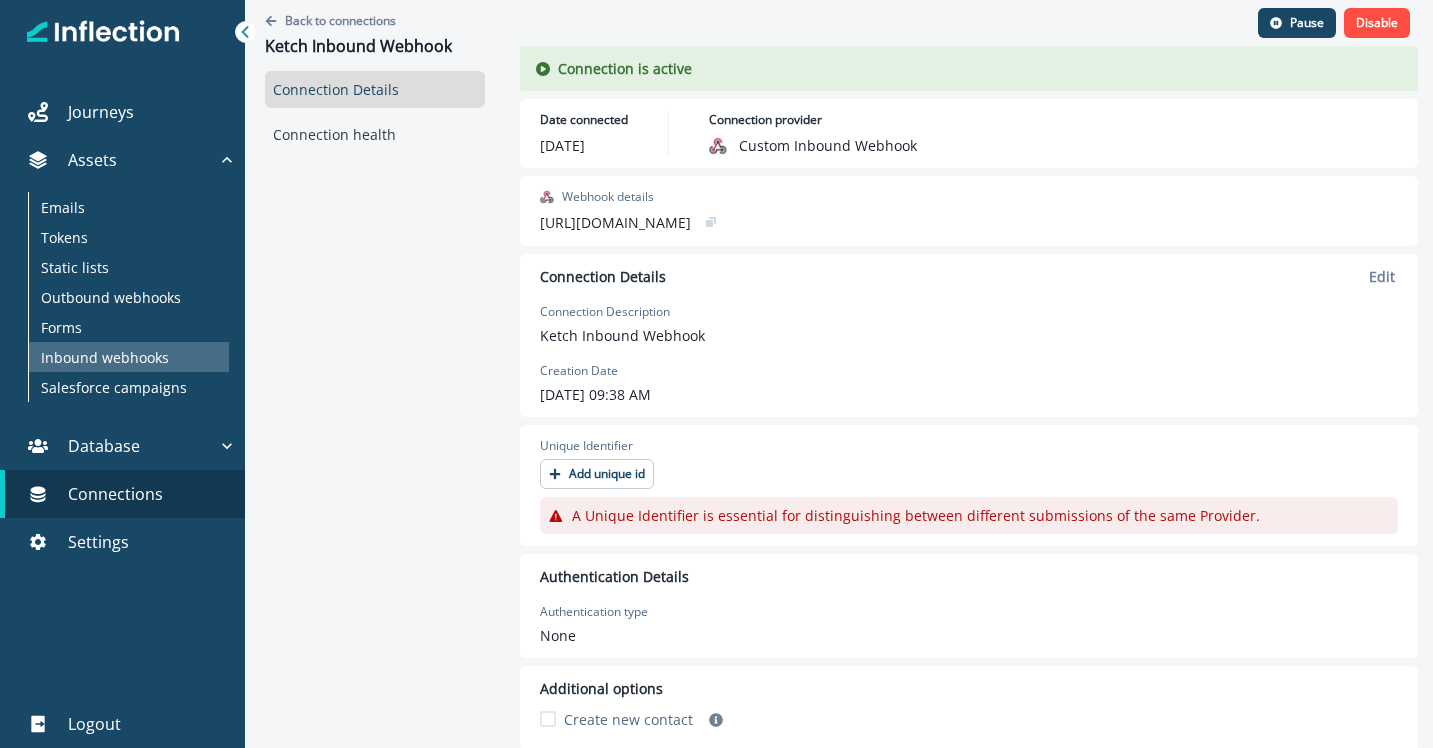 click on "Inbound webhooks" at bounding box center (105, 357) 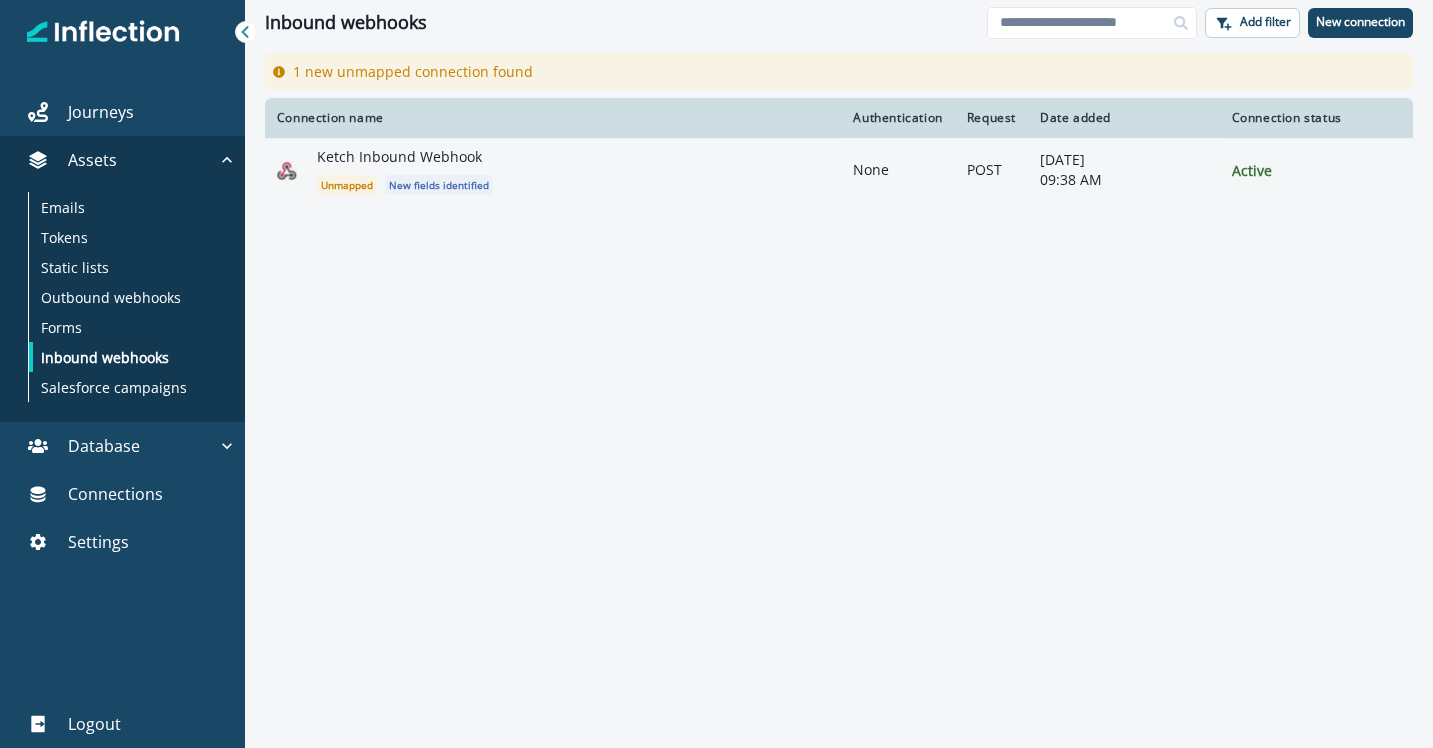 click on "Ketch Inbound Webhook Unmapped New fields identified" at bounding box center (573, 171) 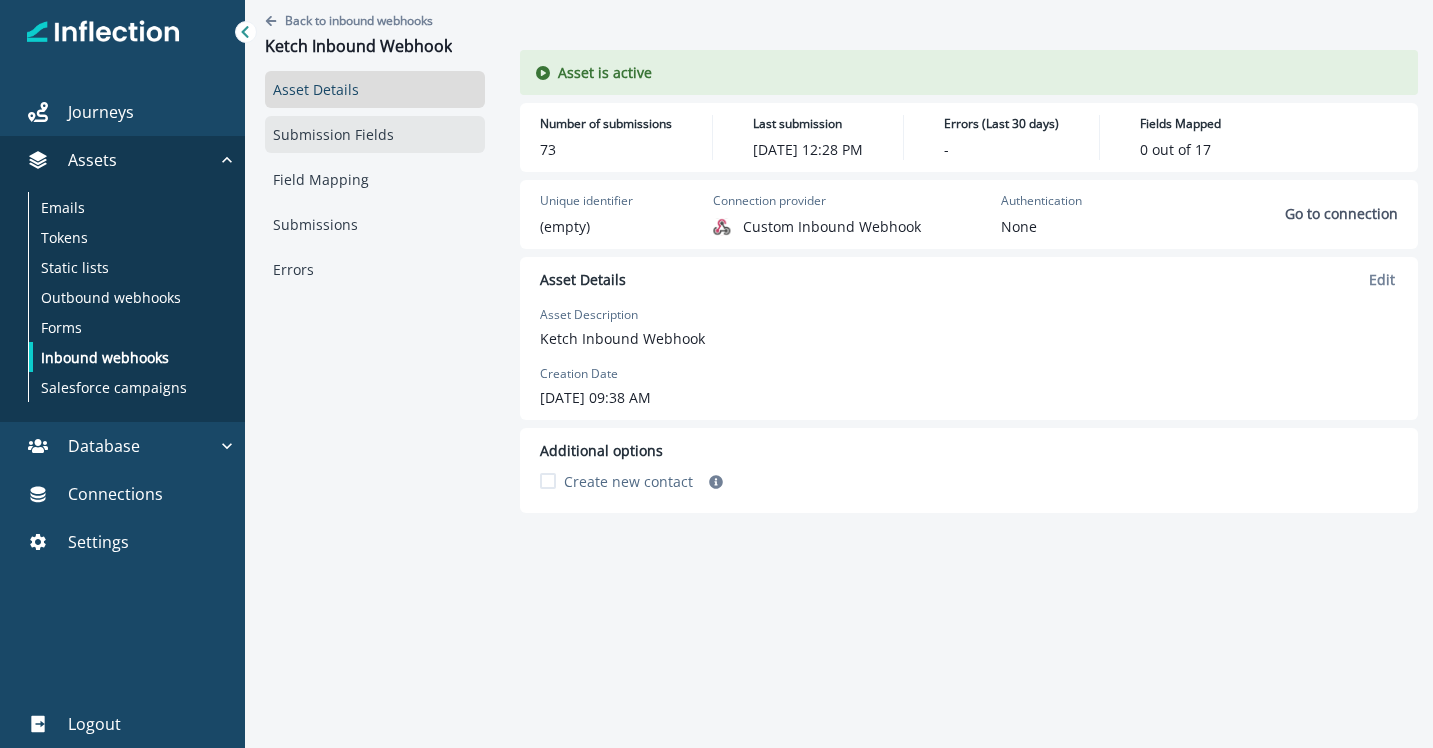 click on "Submission Fields" at bounding box center (375, 134) 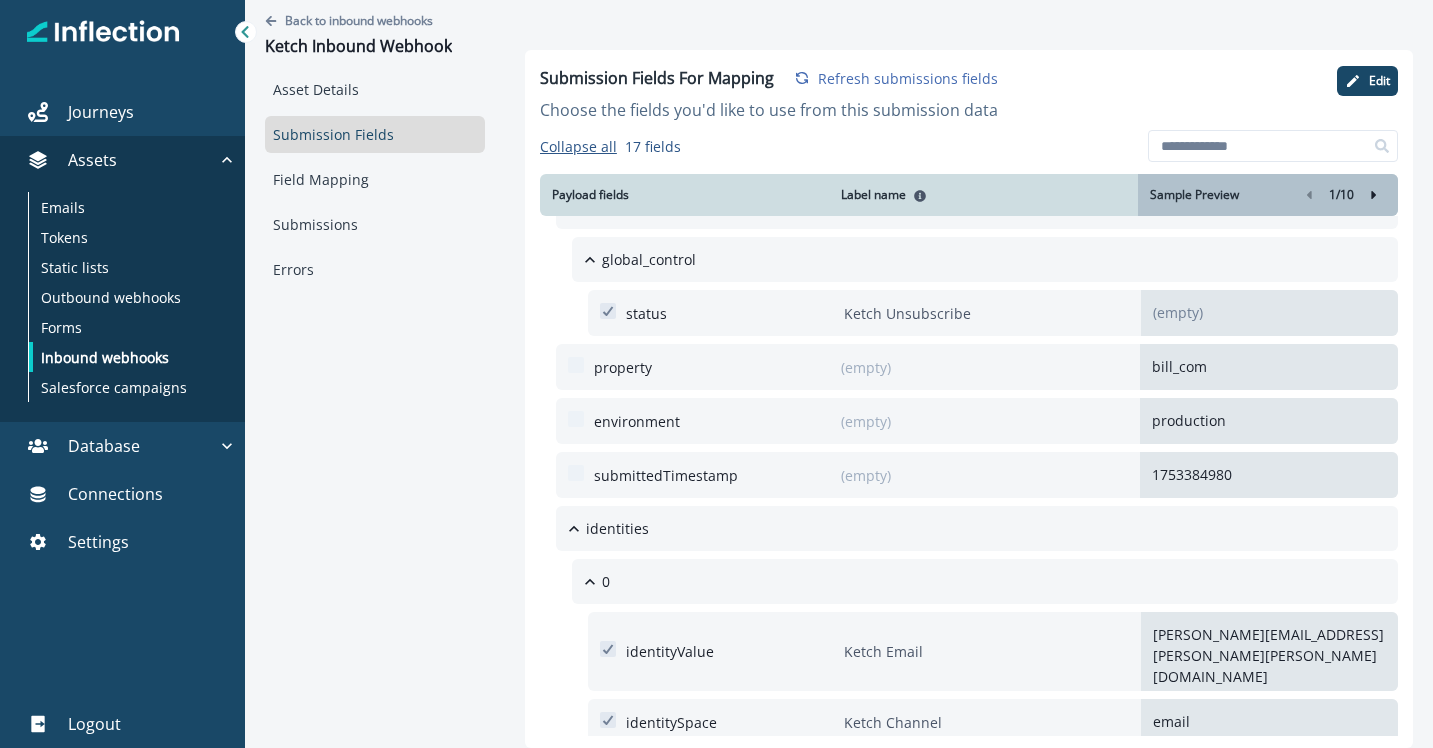 scroll, scrollTop: 0, scrollLeft: 0, axis: both 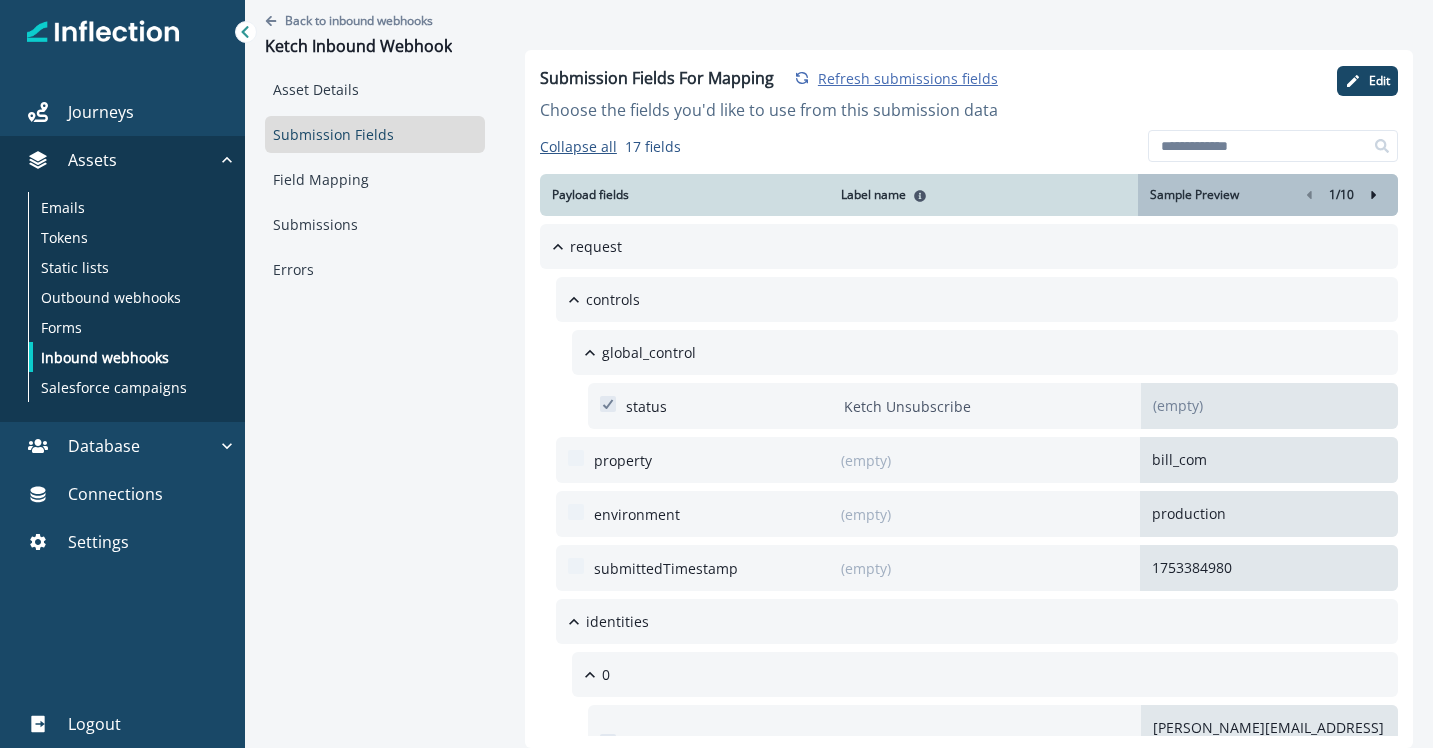 click on "Refresh submissions fields" at bounding box center [908, 78] 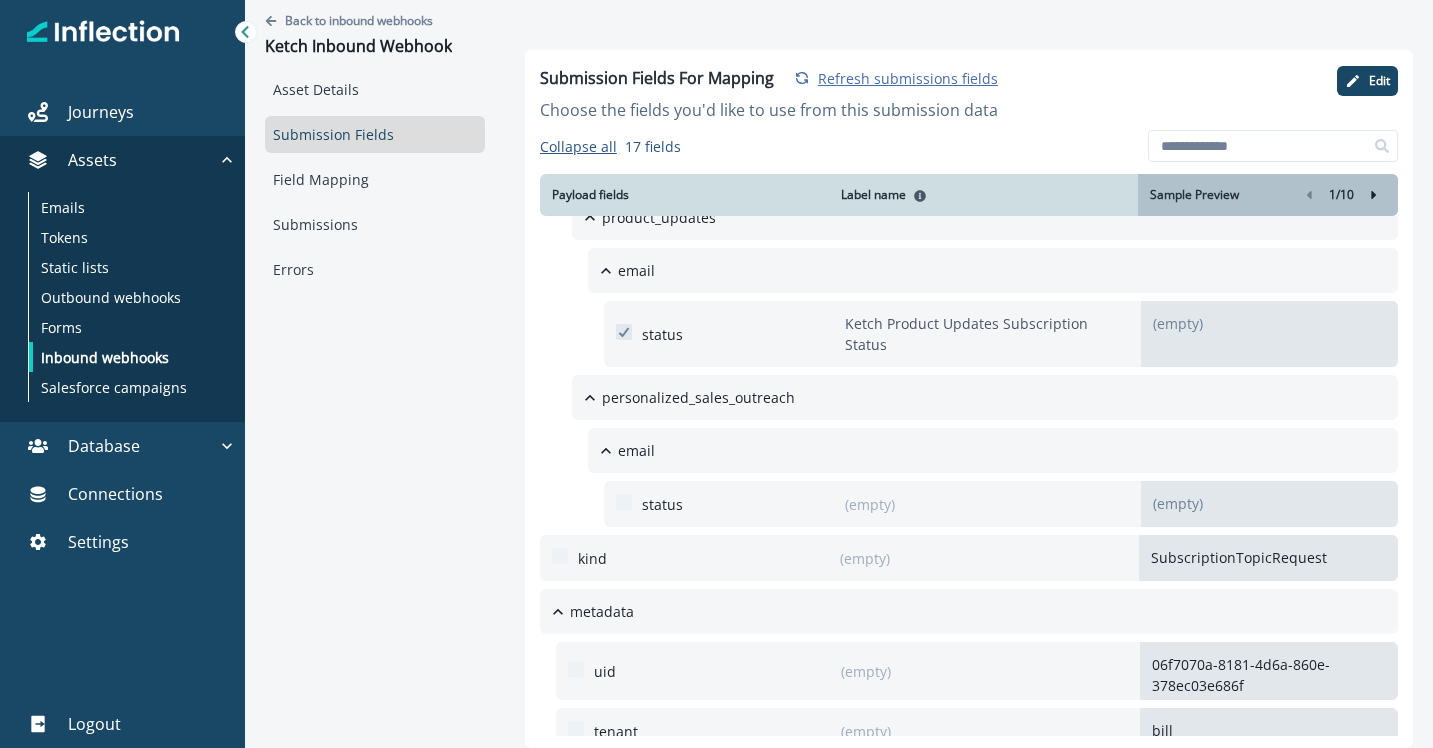 scroll, scrollTop: 1508, scrollLeft: 0, axis: vertical 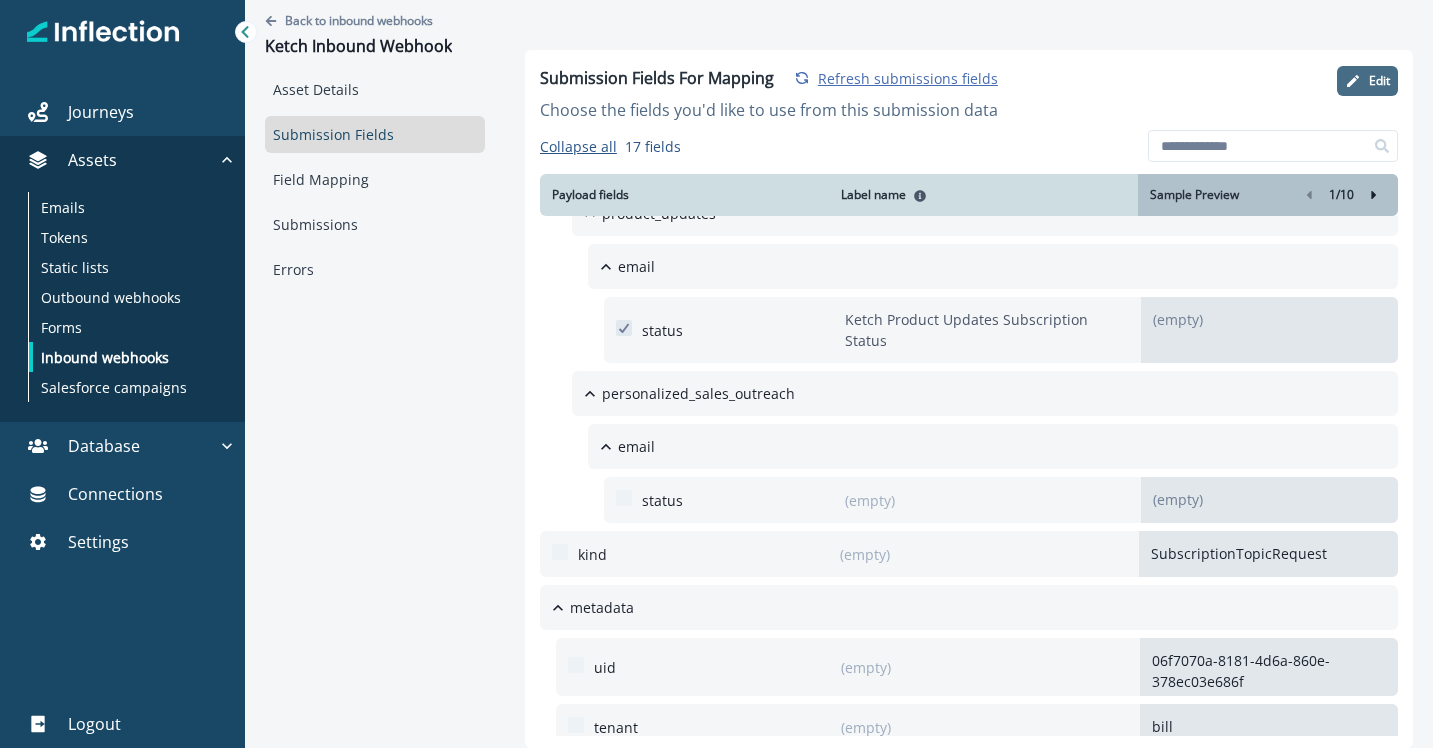 click on "Edit" at bounding box center [1379, 81] 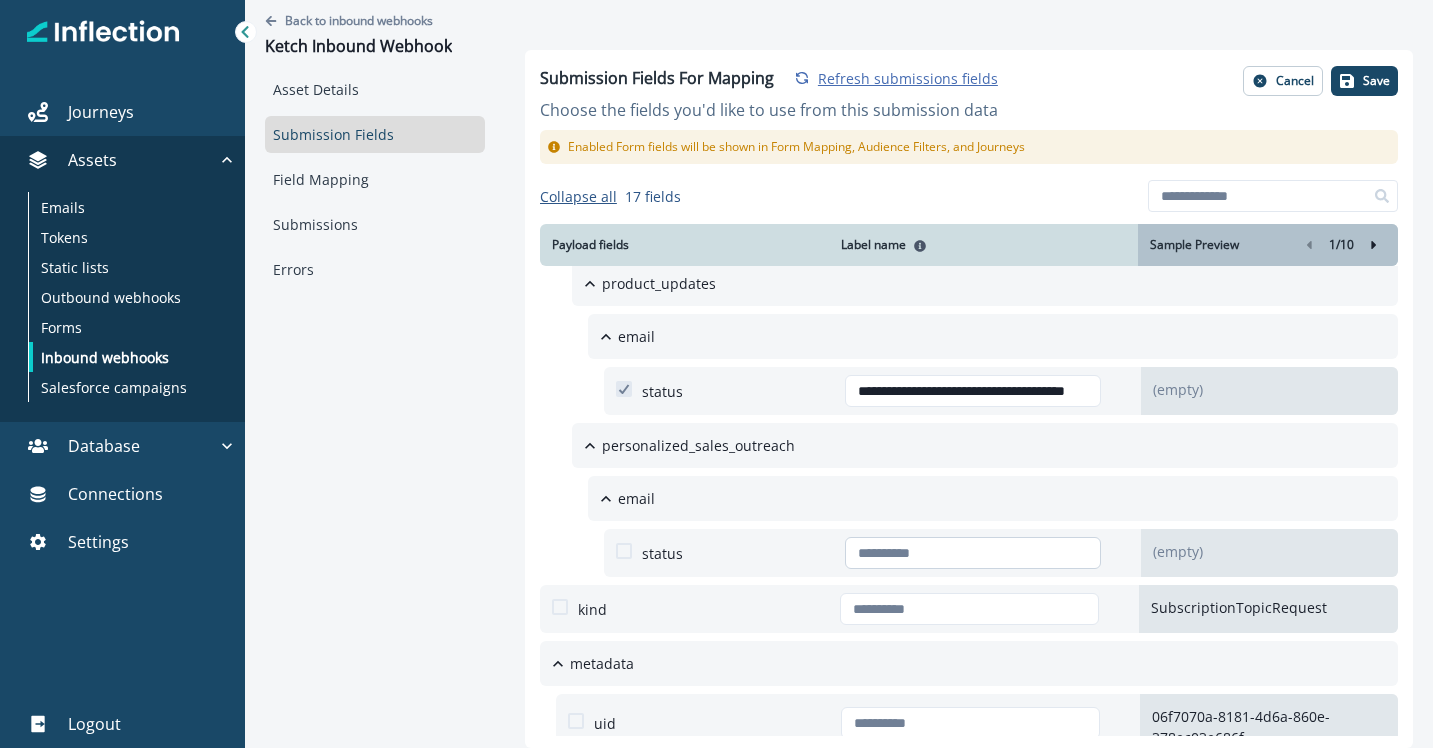 click at bounding box center [973, 553] 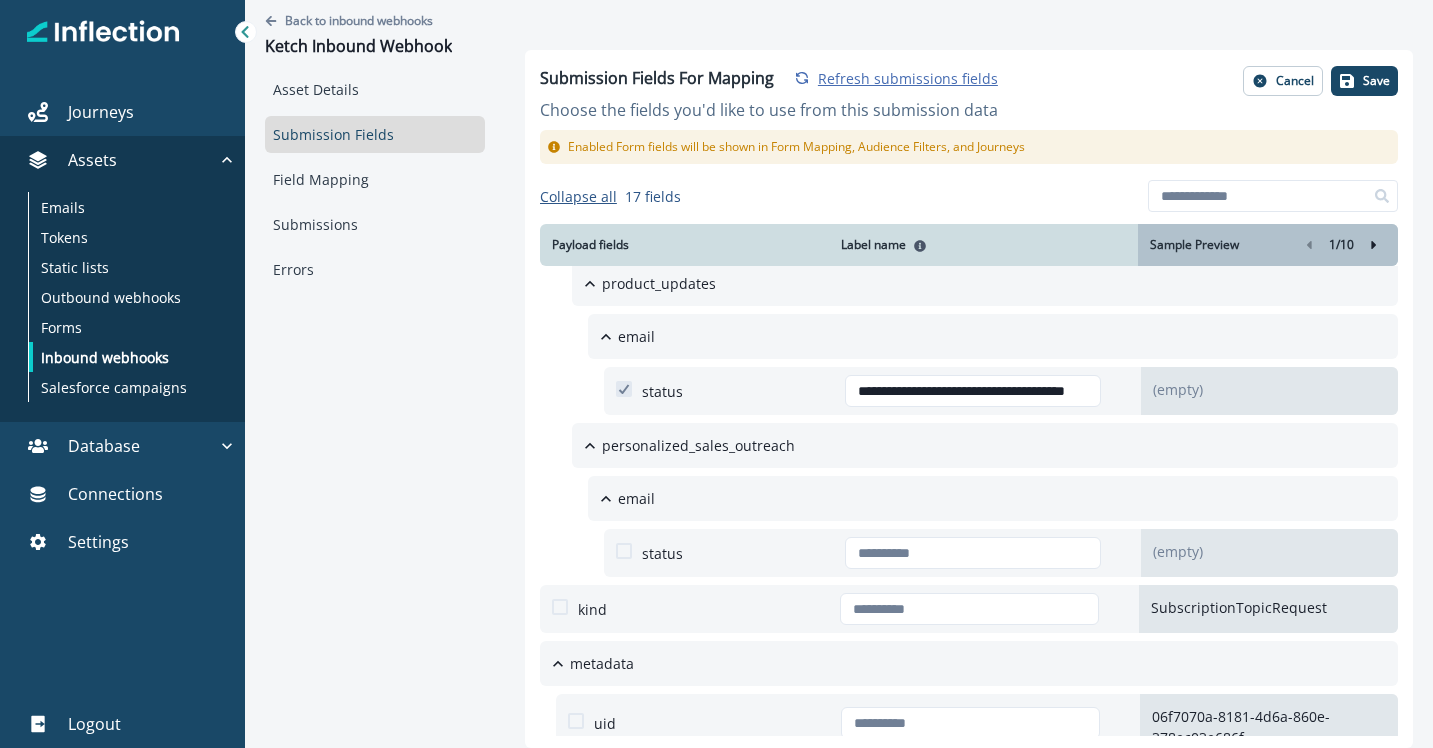 drag, startPoint x: 802, startPoint y: 417, endPoint x: 595, endPoint y: 407, distance: 207.24141 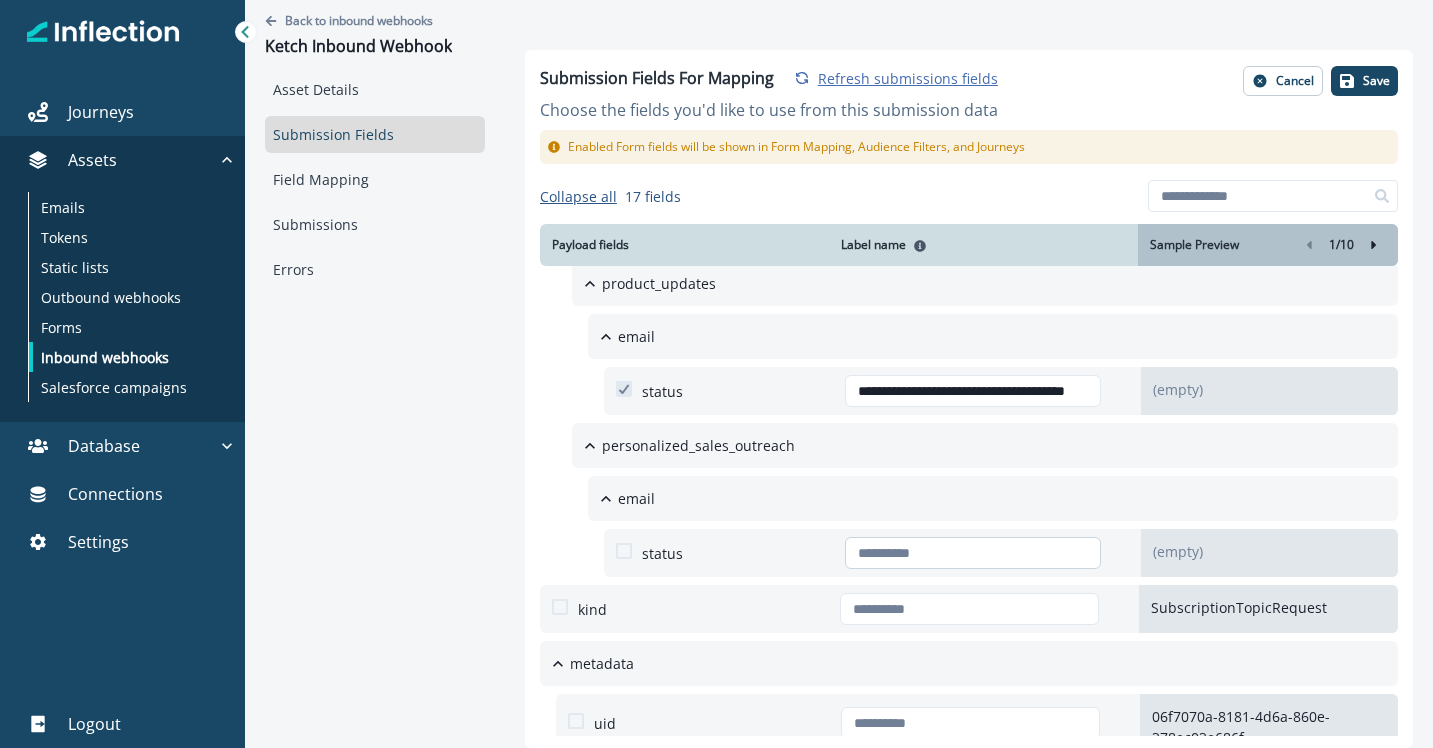 click at bounding box center (973, 553) 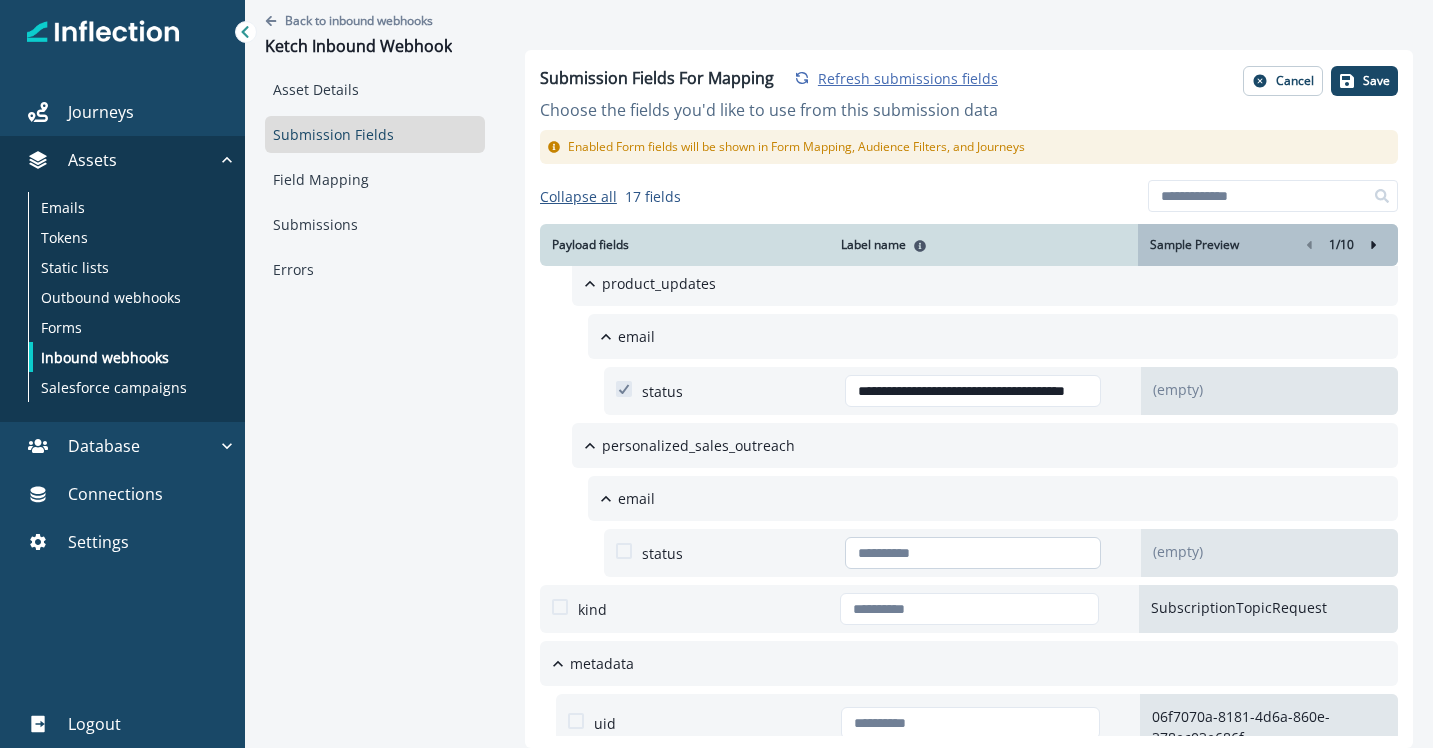 type on "*" 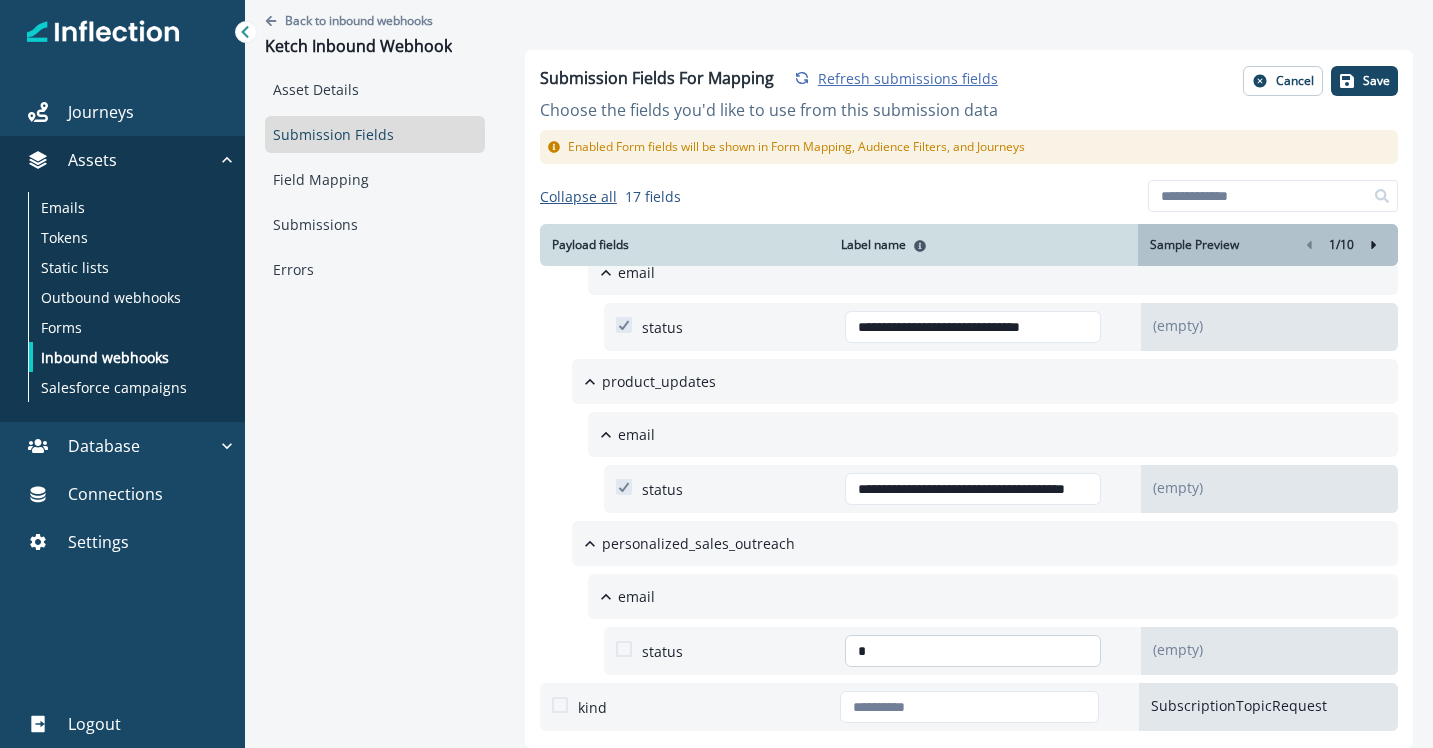 scroll, scrollTop: 1430, scrollLeft: 0, axis: vertical 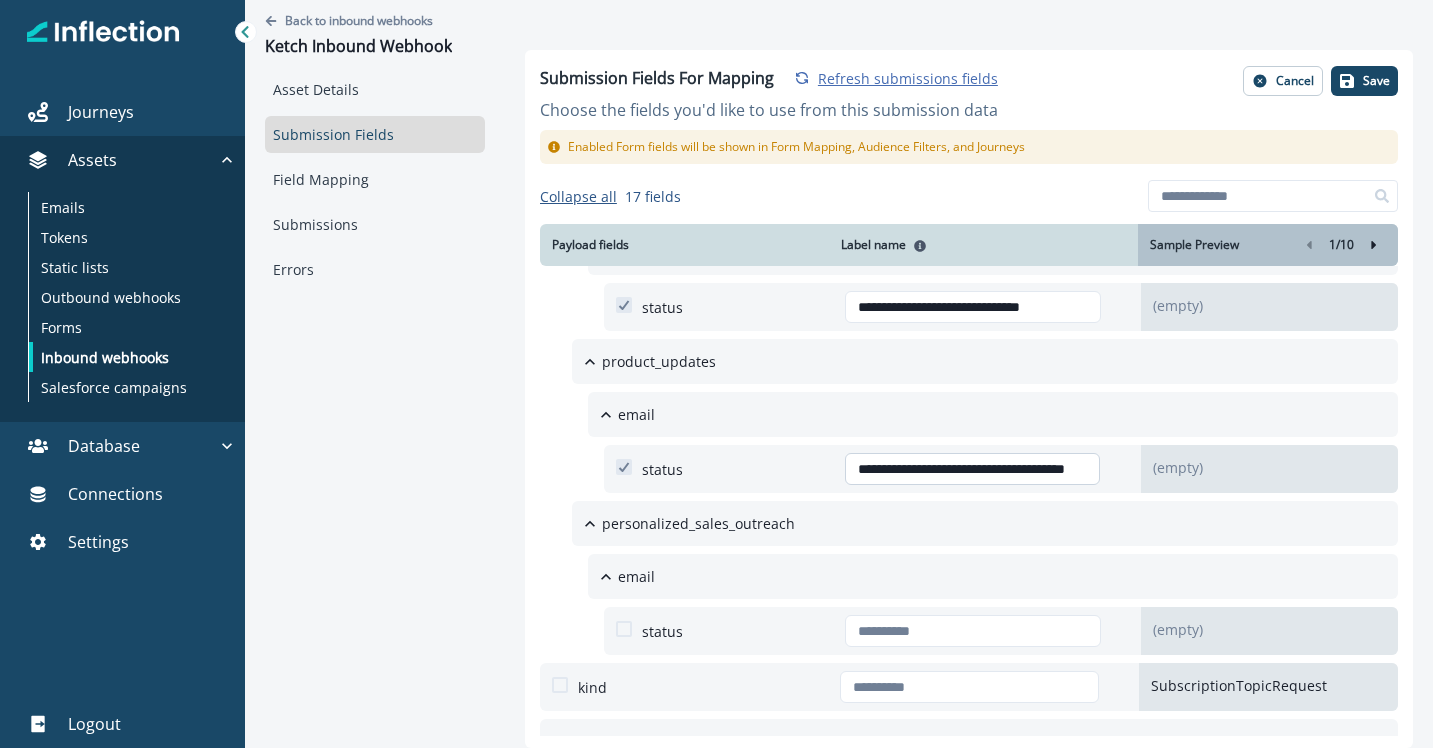 drag, startPoint x: 855, startPoint y: 433, endPoint x: 1087, endPoint y: 452, distance: 232.77672 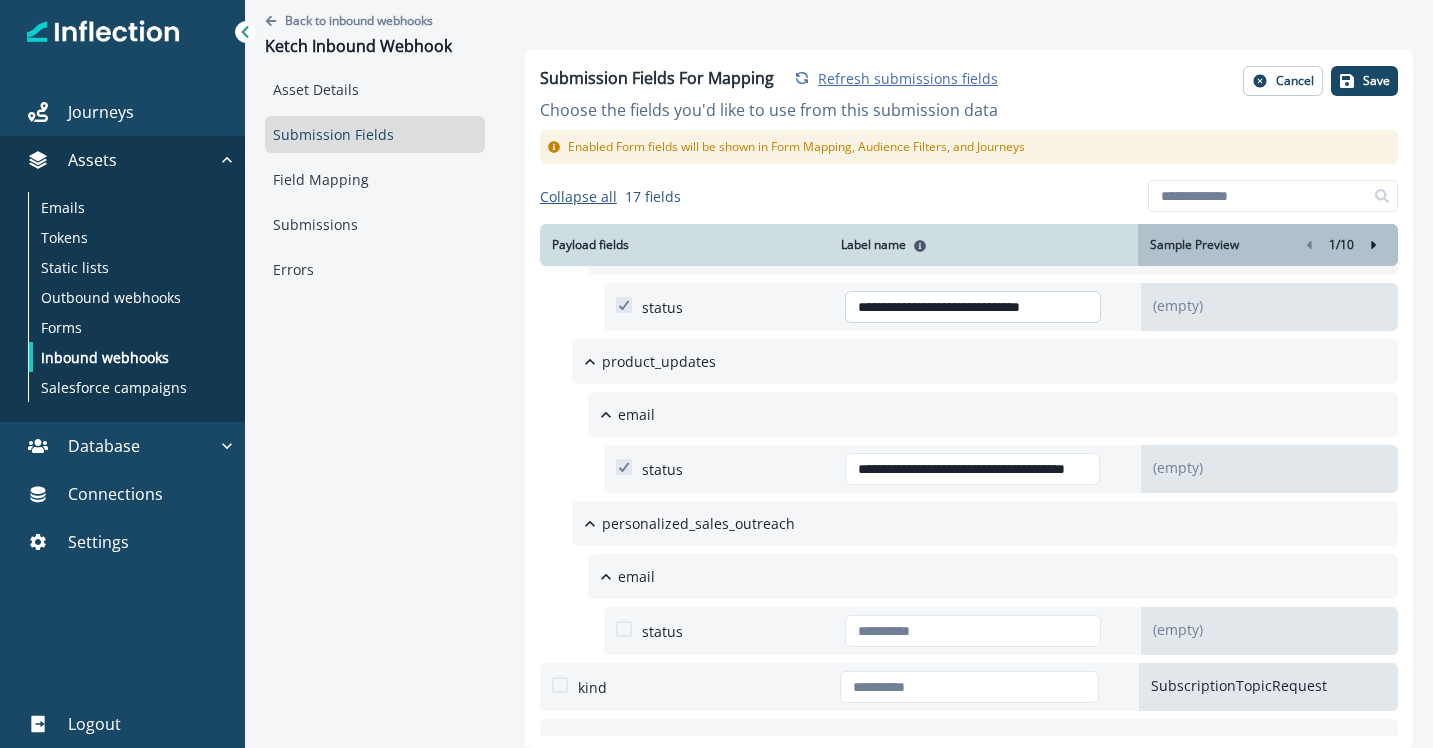 scroll, scrollTop: 0, scrollLeft: 0, axis: both 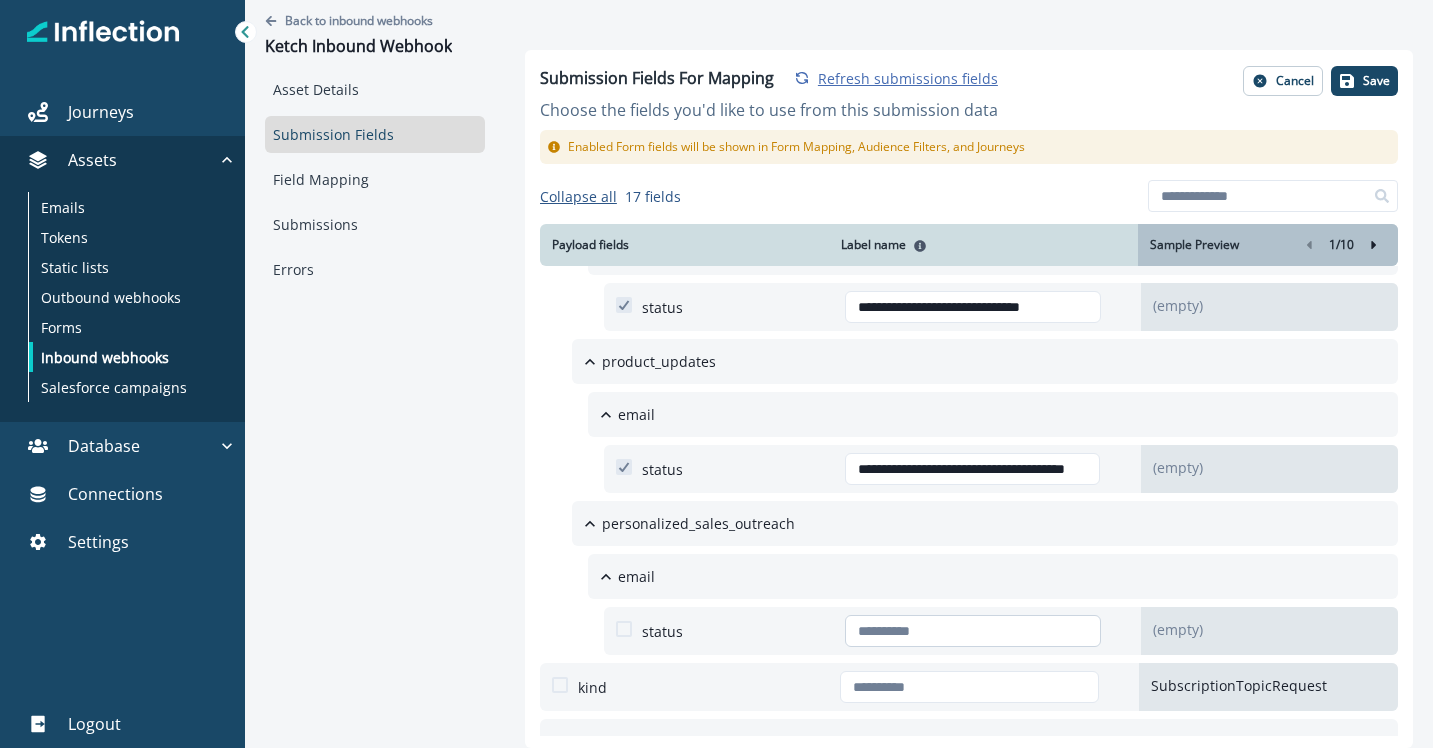 click at bounding box center (973, 631) 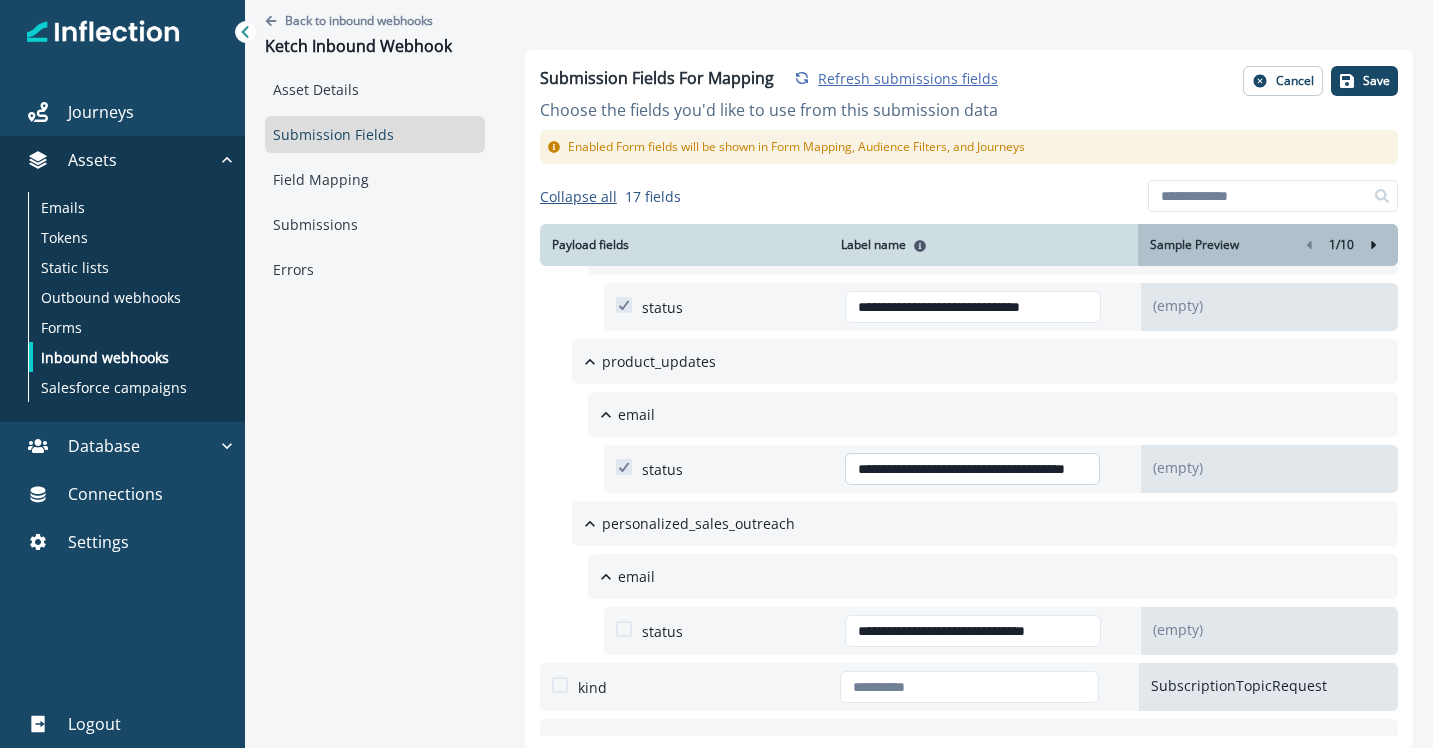 click on "**********" at bounding box center (972, 469) 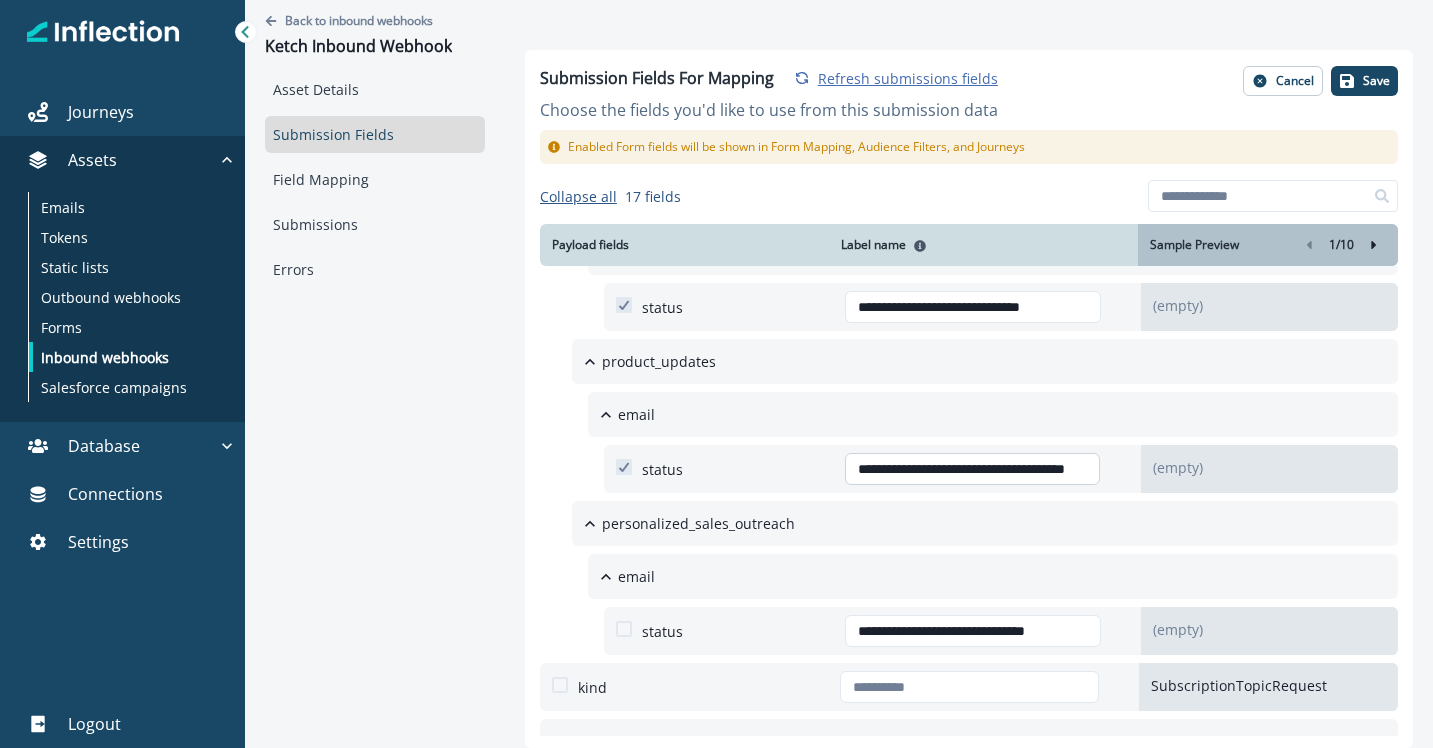 scroll, scrollTop: 0, scrollLeft: 0, axis: both 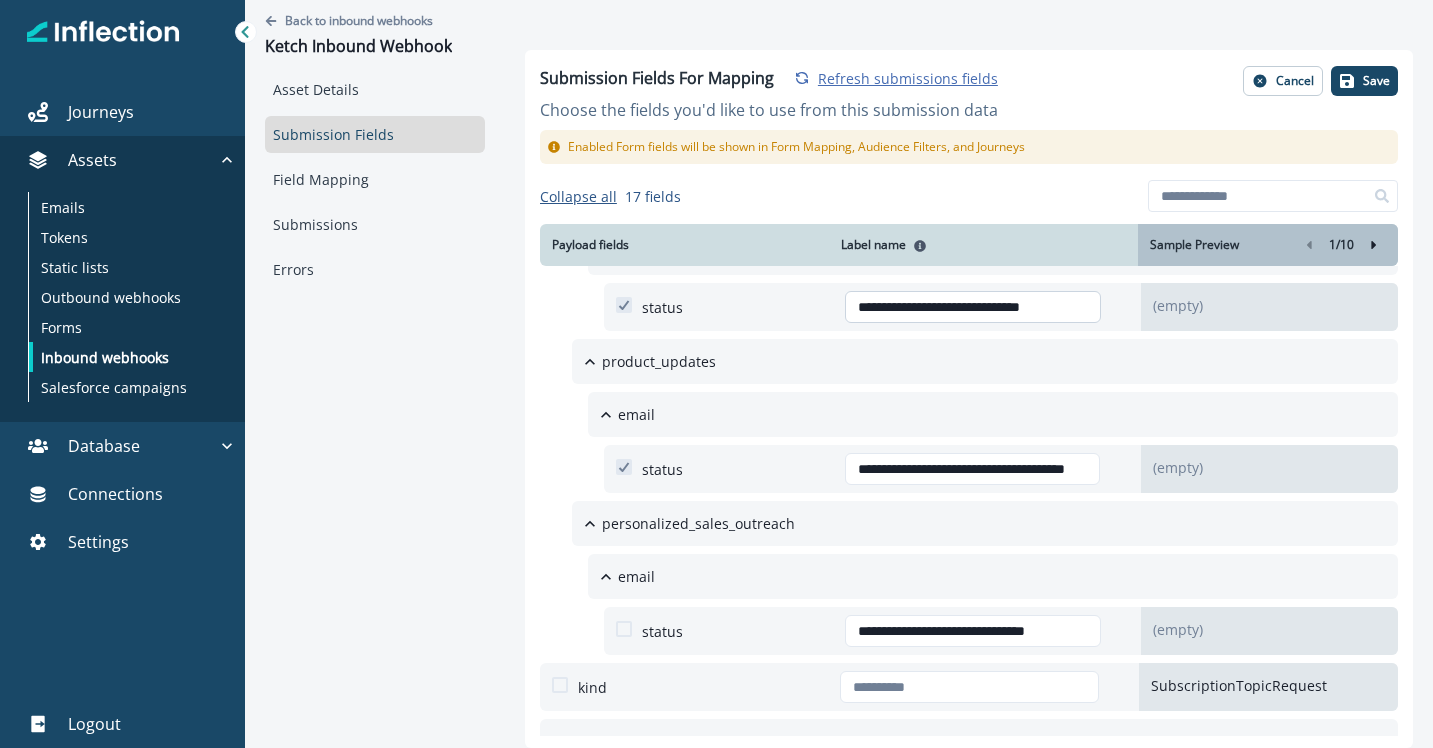 click on "**********" at bounding box center (973, 307) 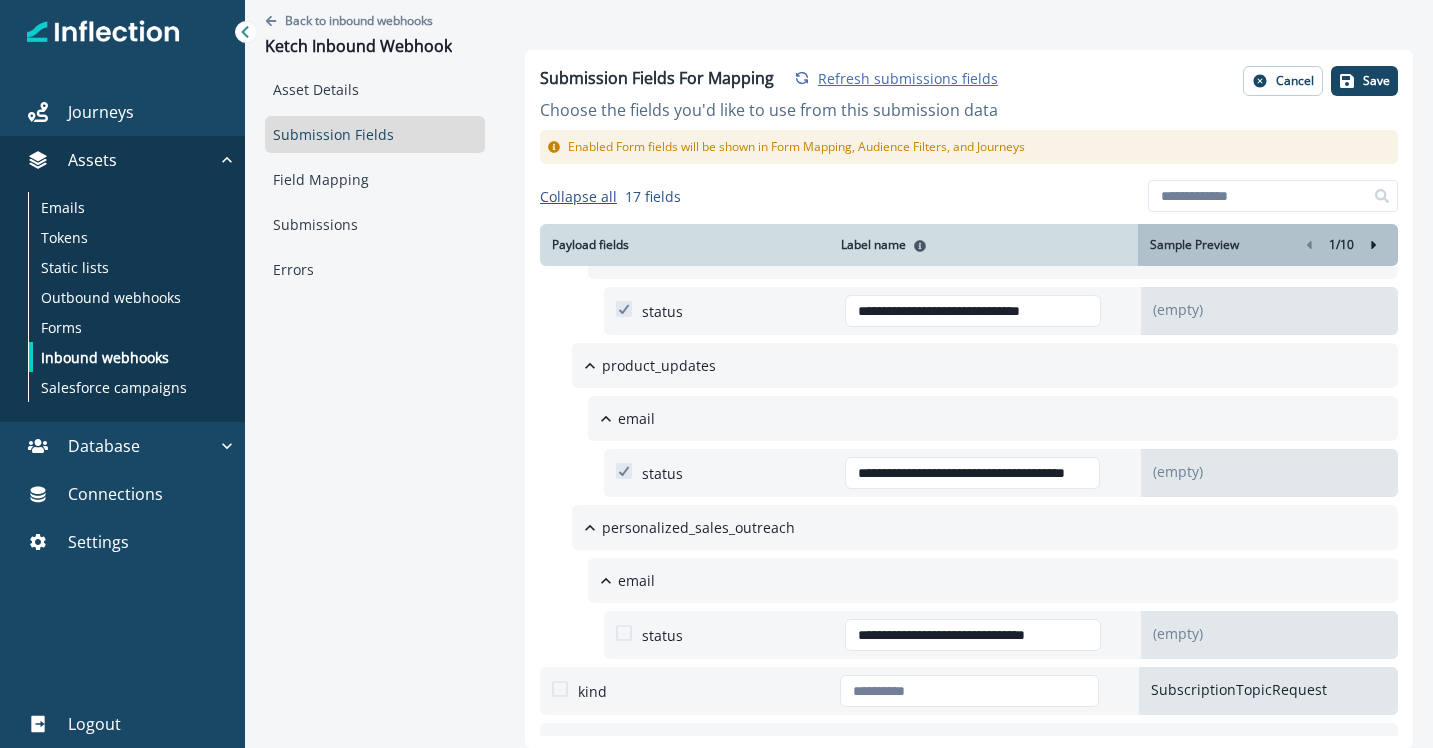 scroll, scrollTop: 1428, scrollLeft: 0, axis: vertical 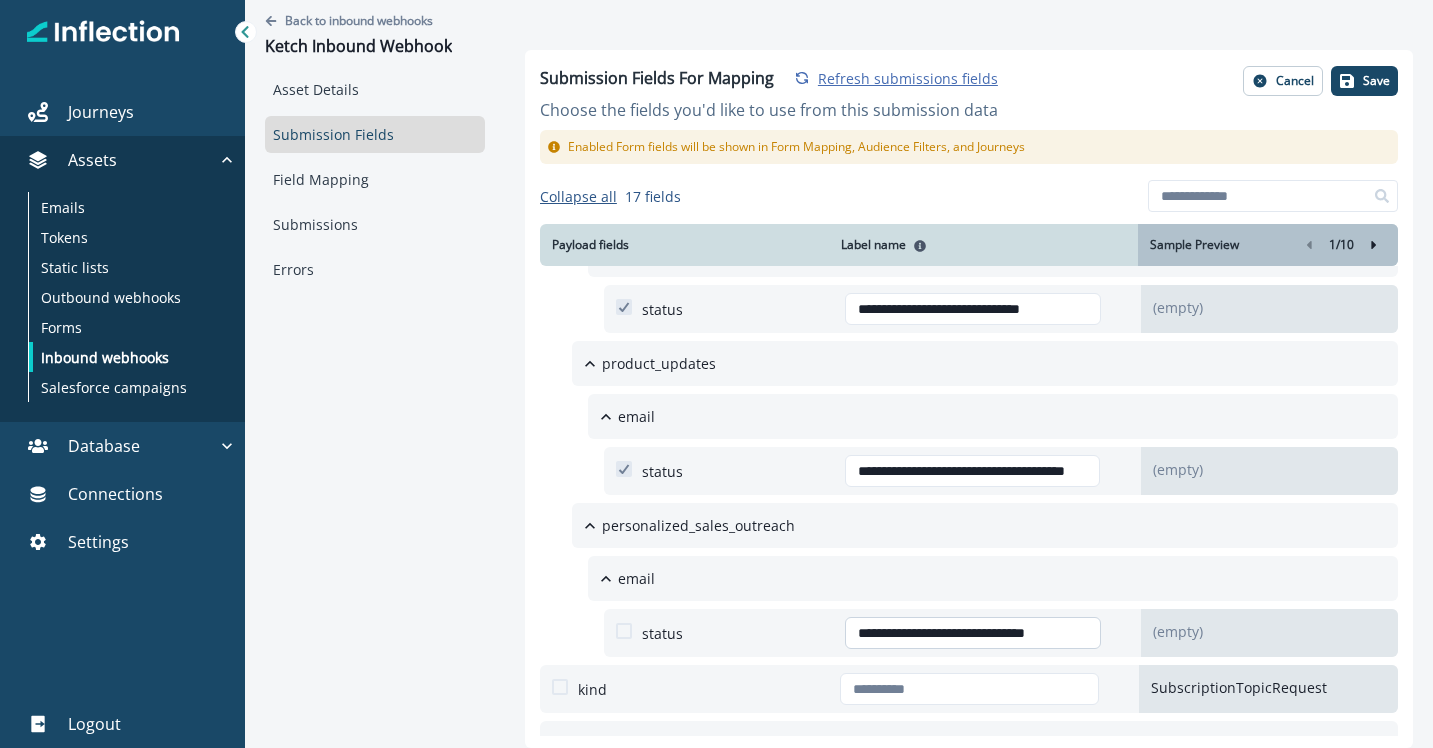 click on "**********" at bounding box center (973, 633) 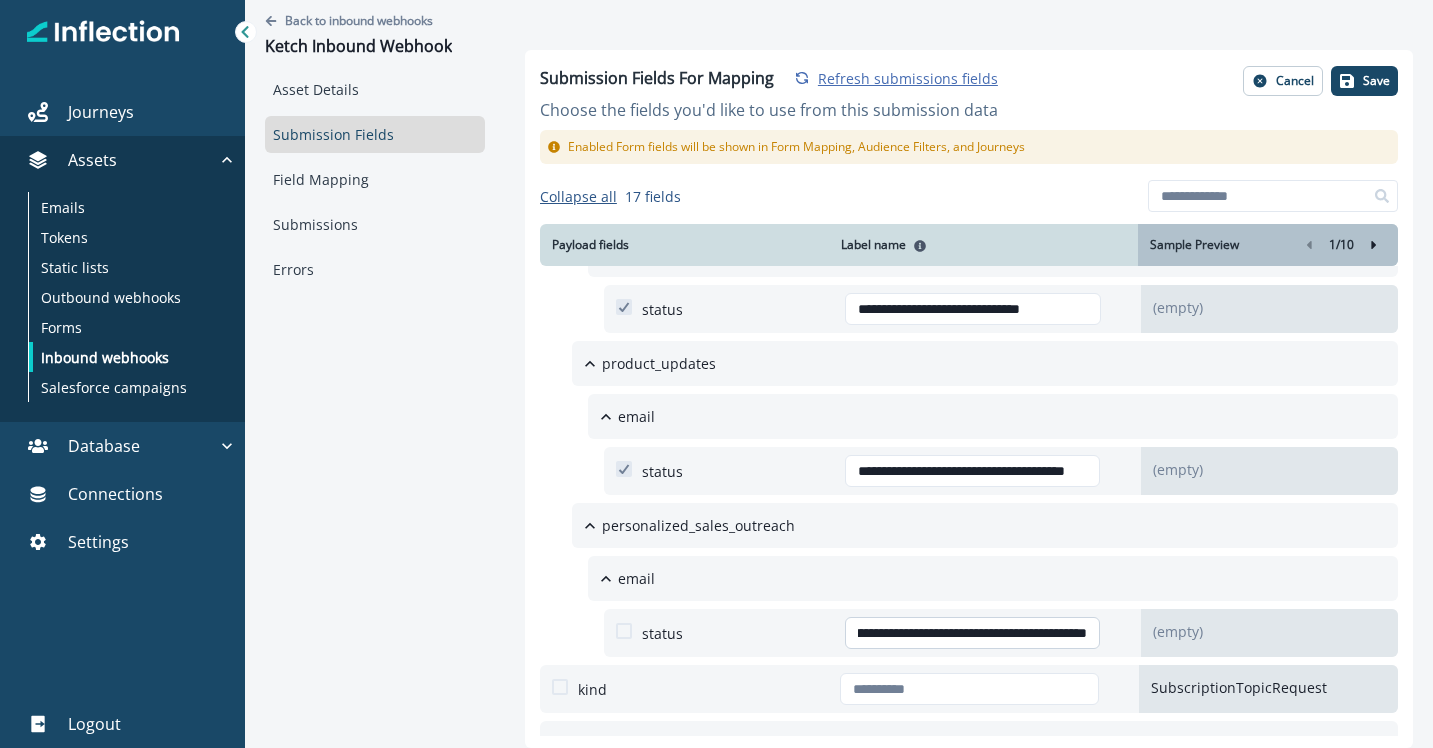 scroll, scrollTop: 0, scrollLeft: 126, axis: horizontal 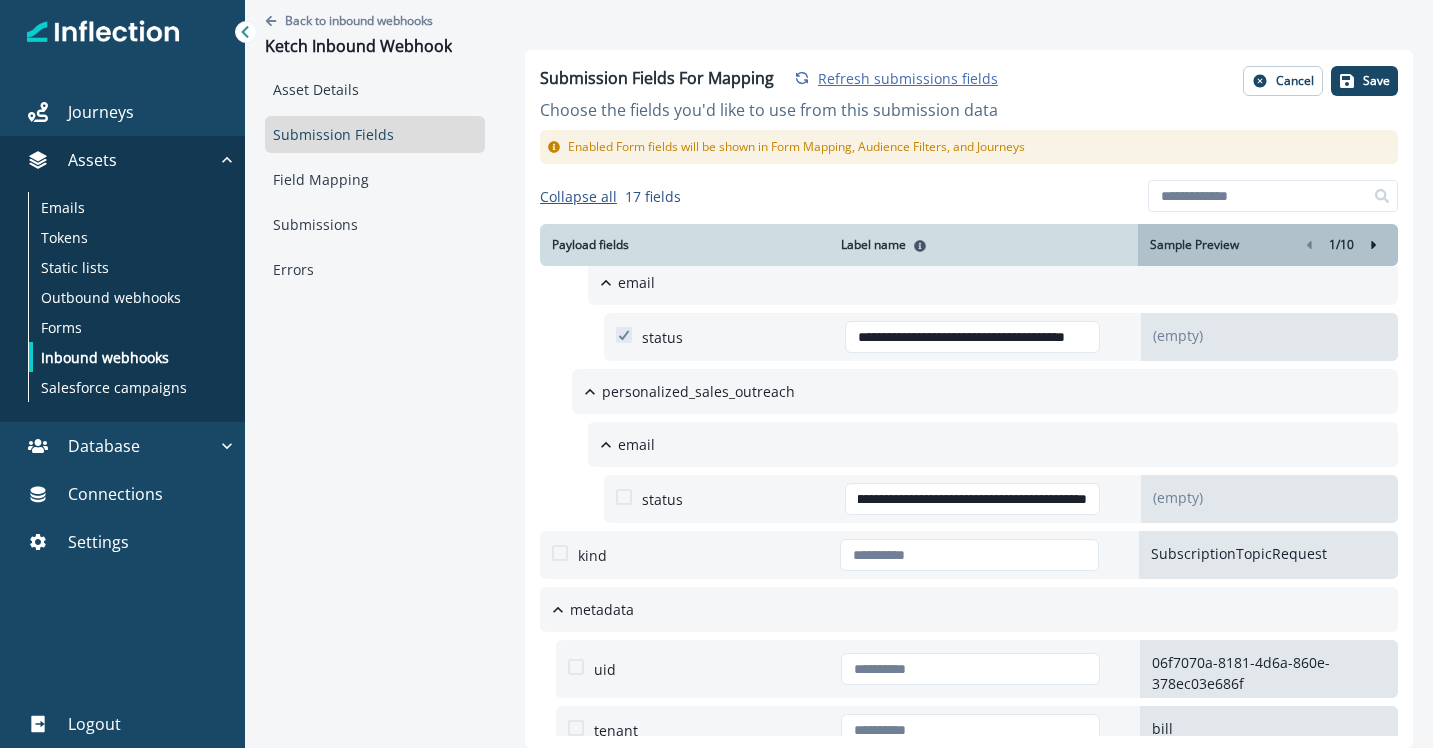 type on "**********" 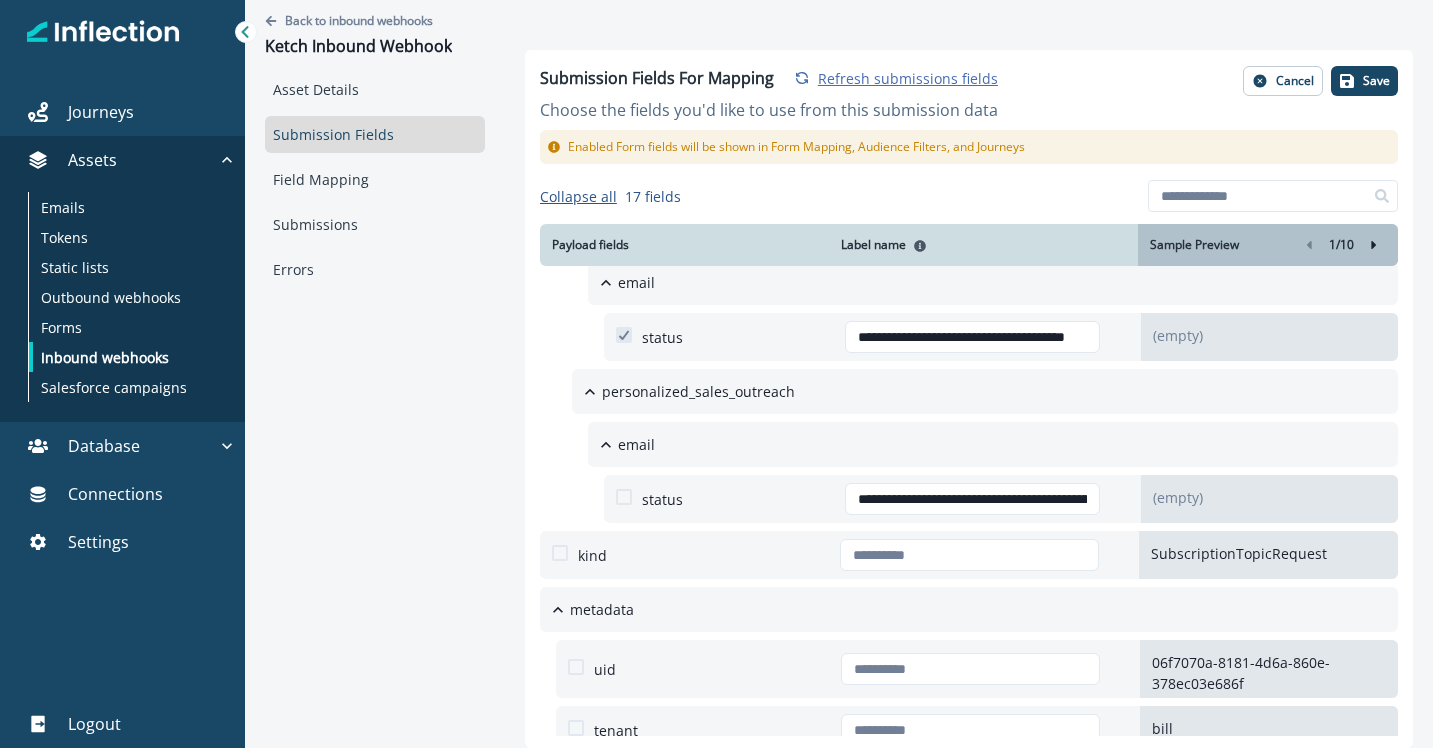 click at bounding box center [624, 497] 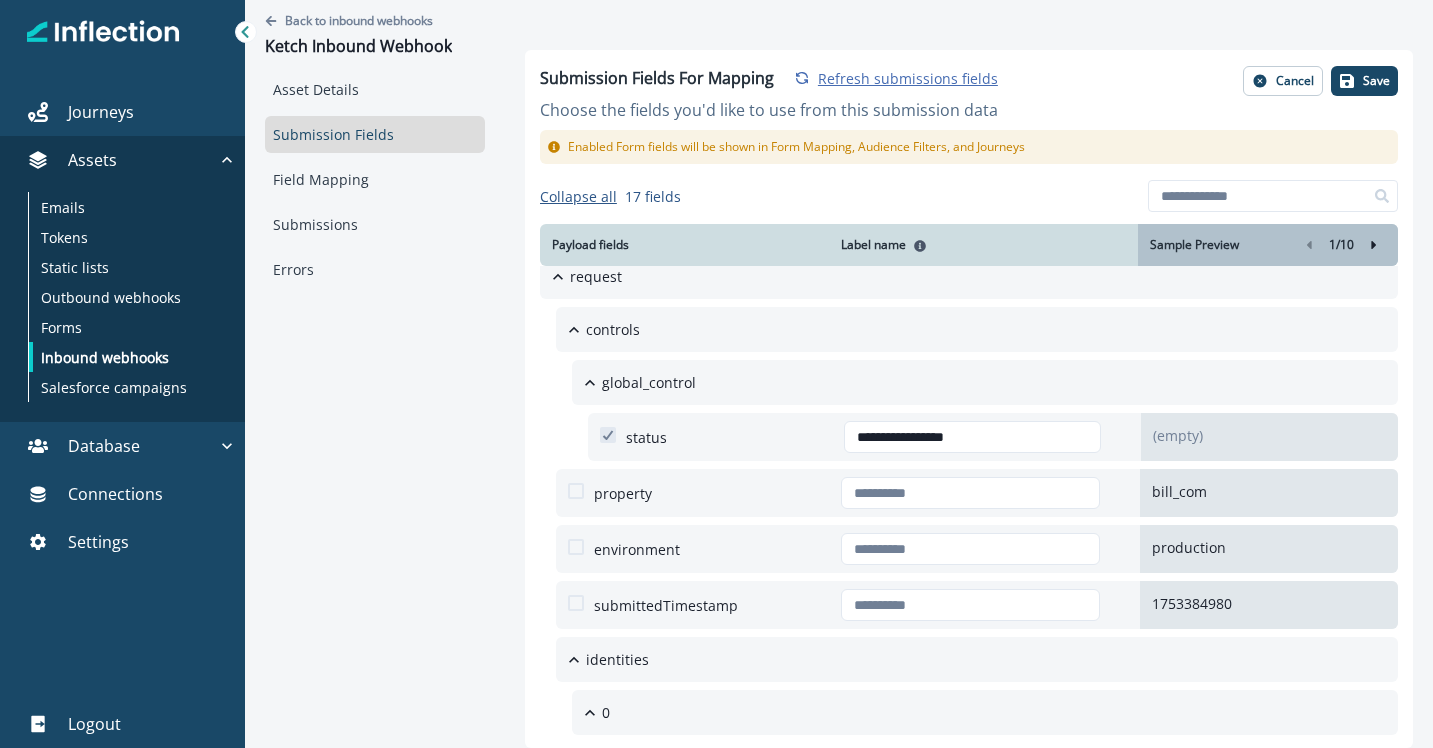 scroll, scrollTop: 0, scrollLeft: 0, axis: both 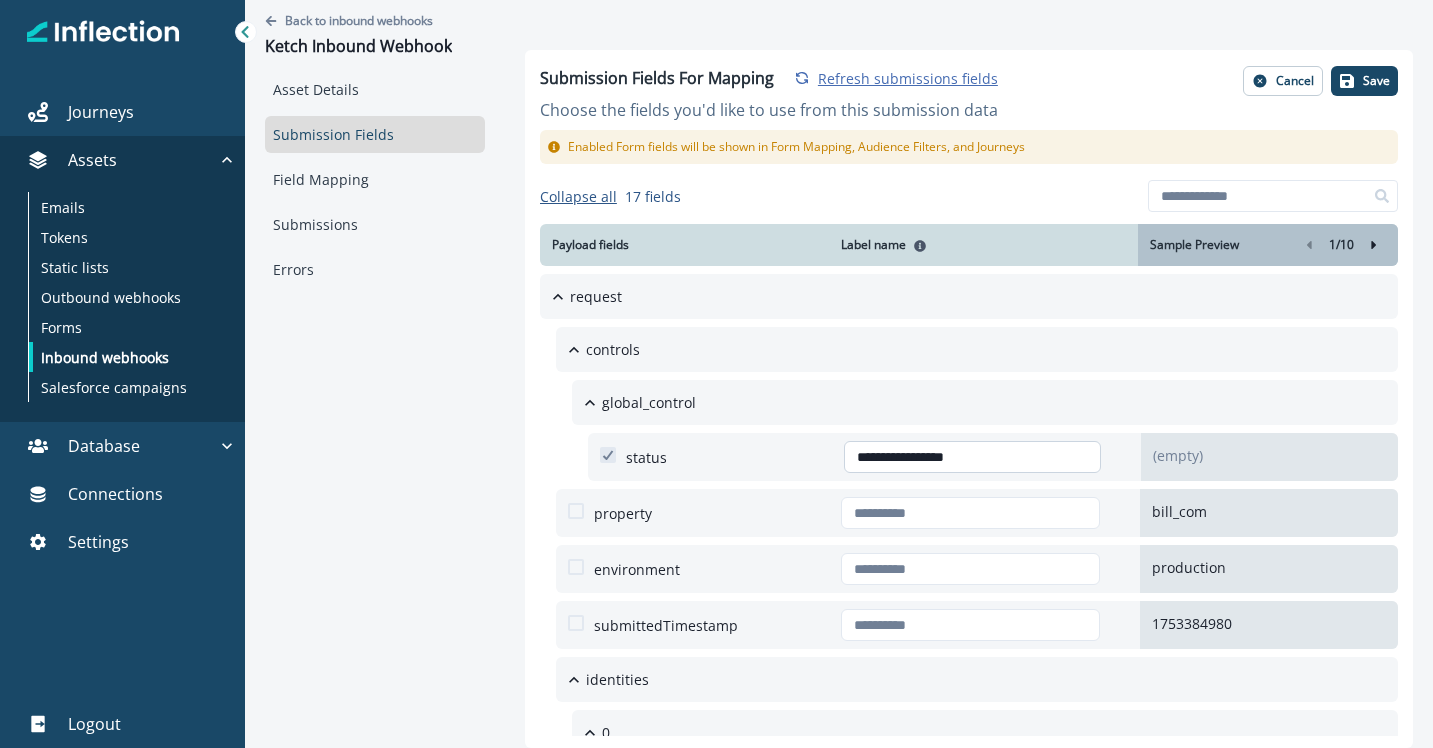click on "**********" at bounding box center (972, 457) 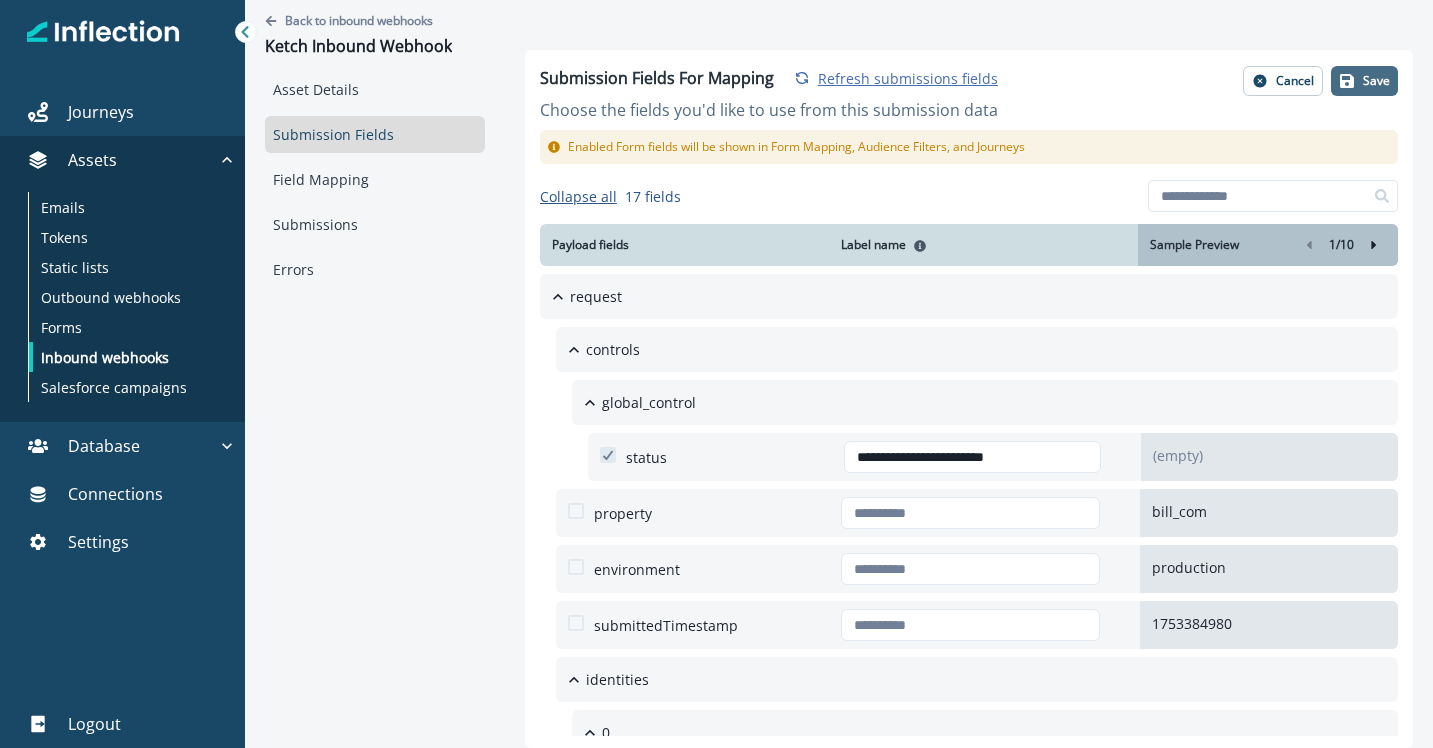 type on "**********" 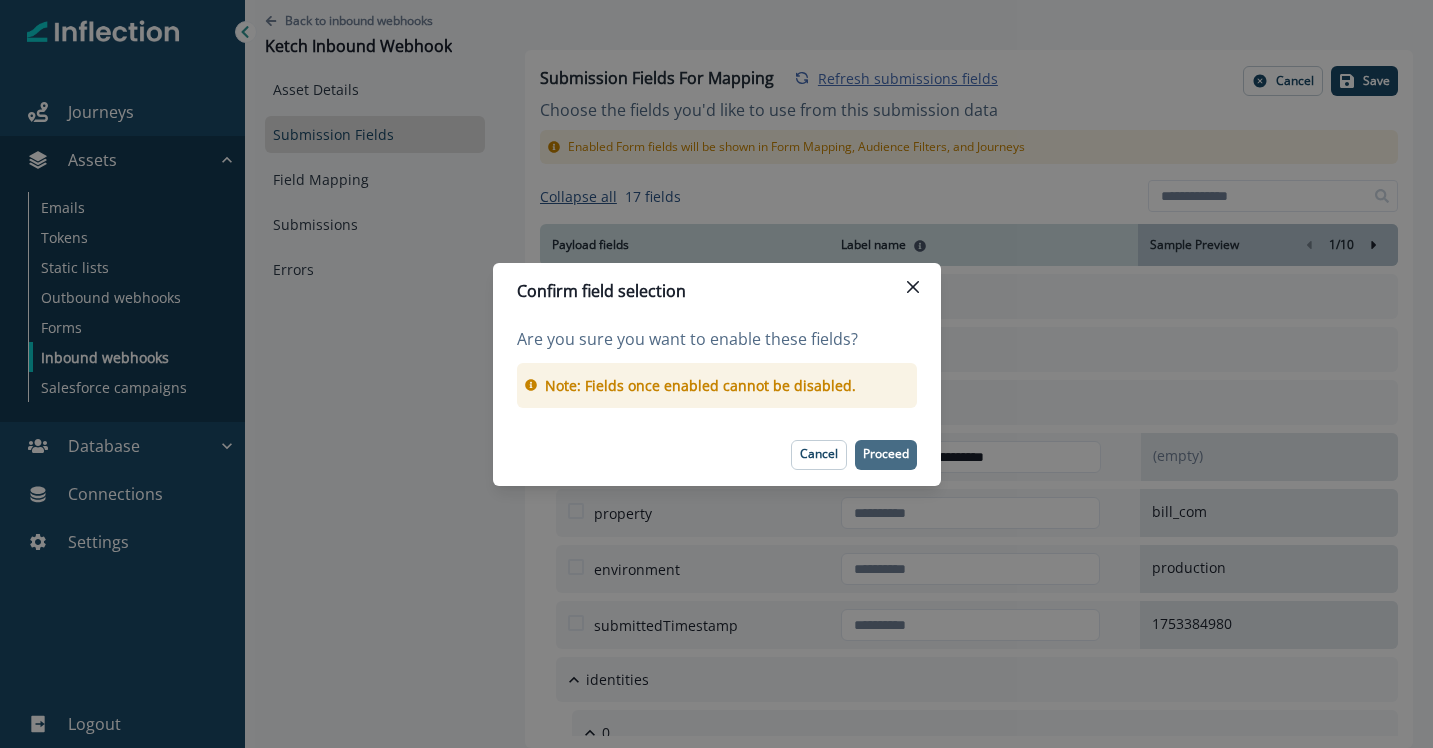 click on "Proceed" at bounding box center (886, 454) 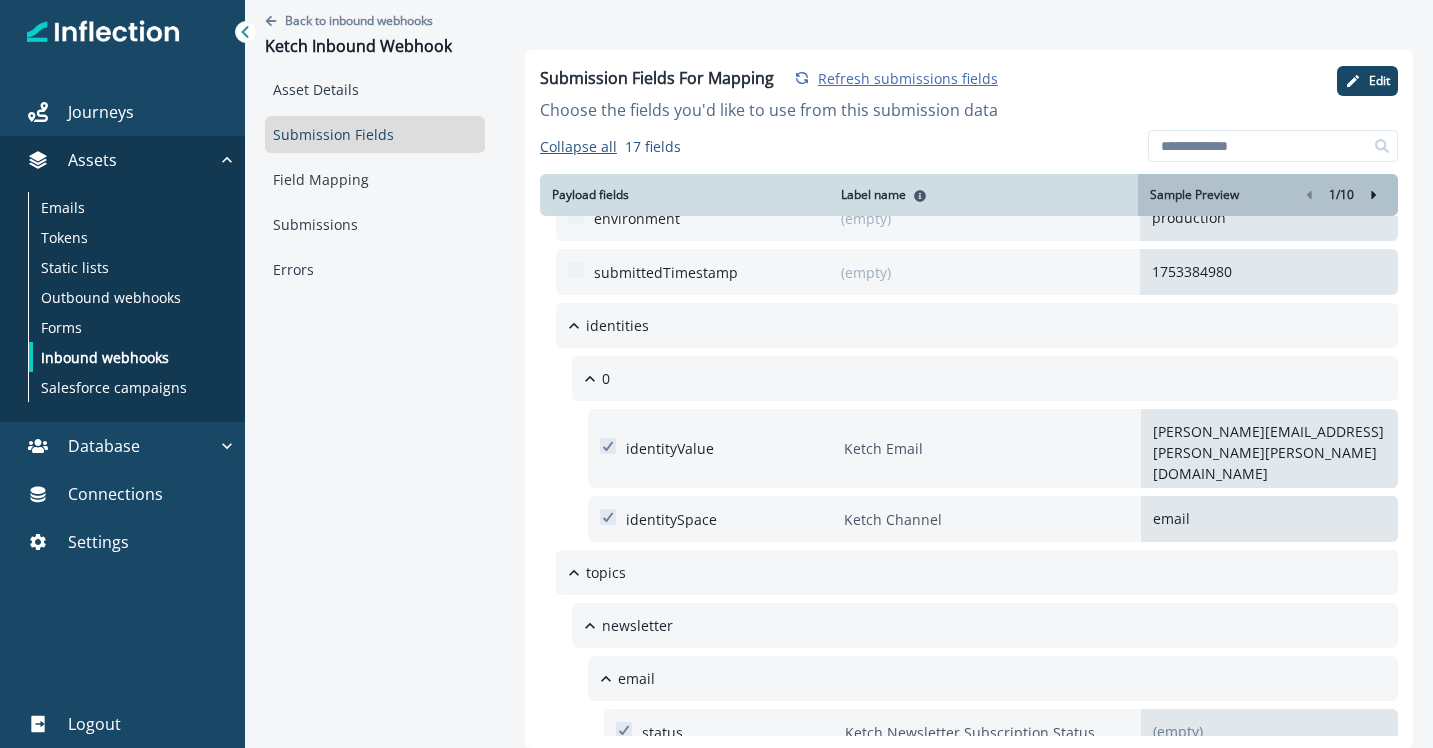 scroll, scrollTop: 299, scrollLeft: 0, axis: vertical 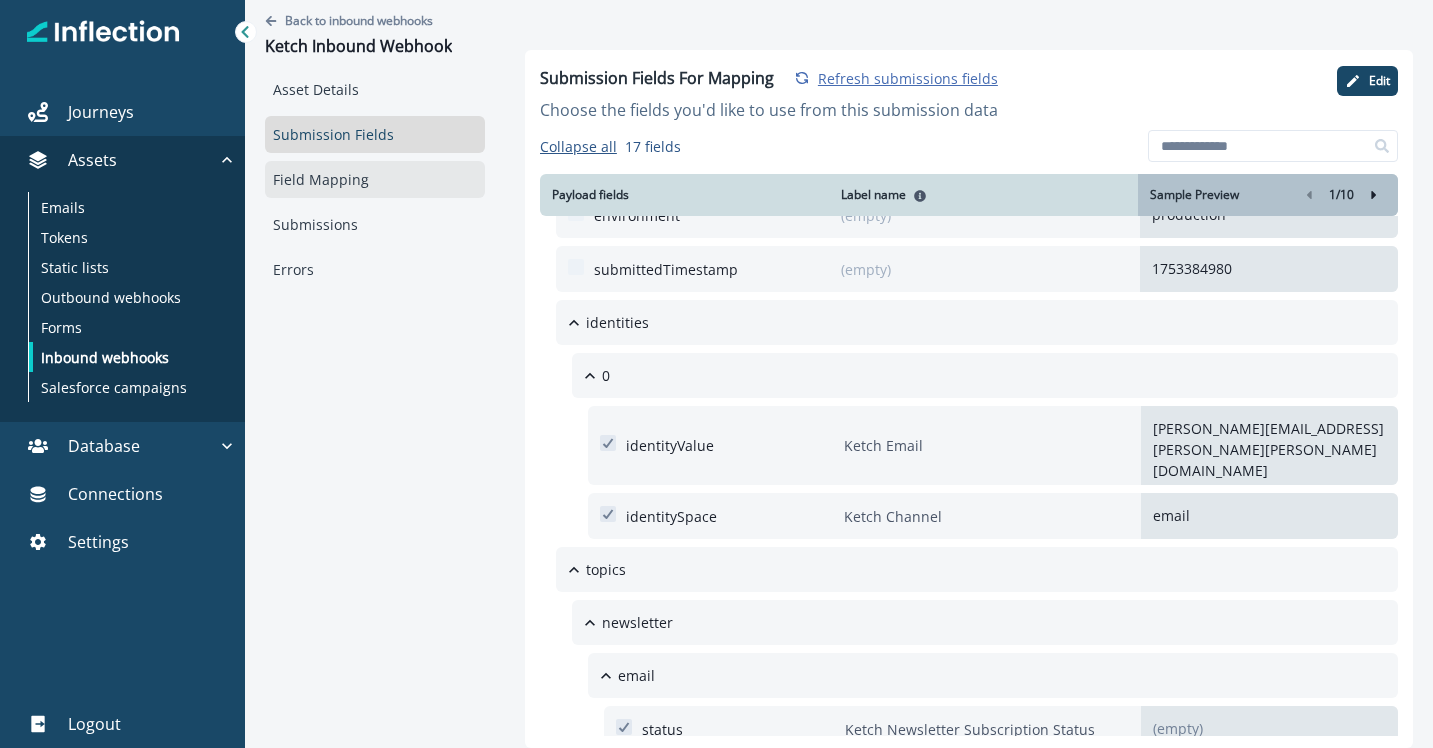 click on "Field Mapping" at bounding box center [375, 179] 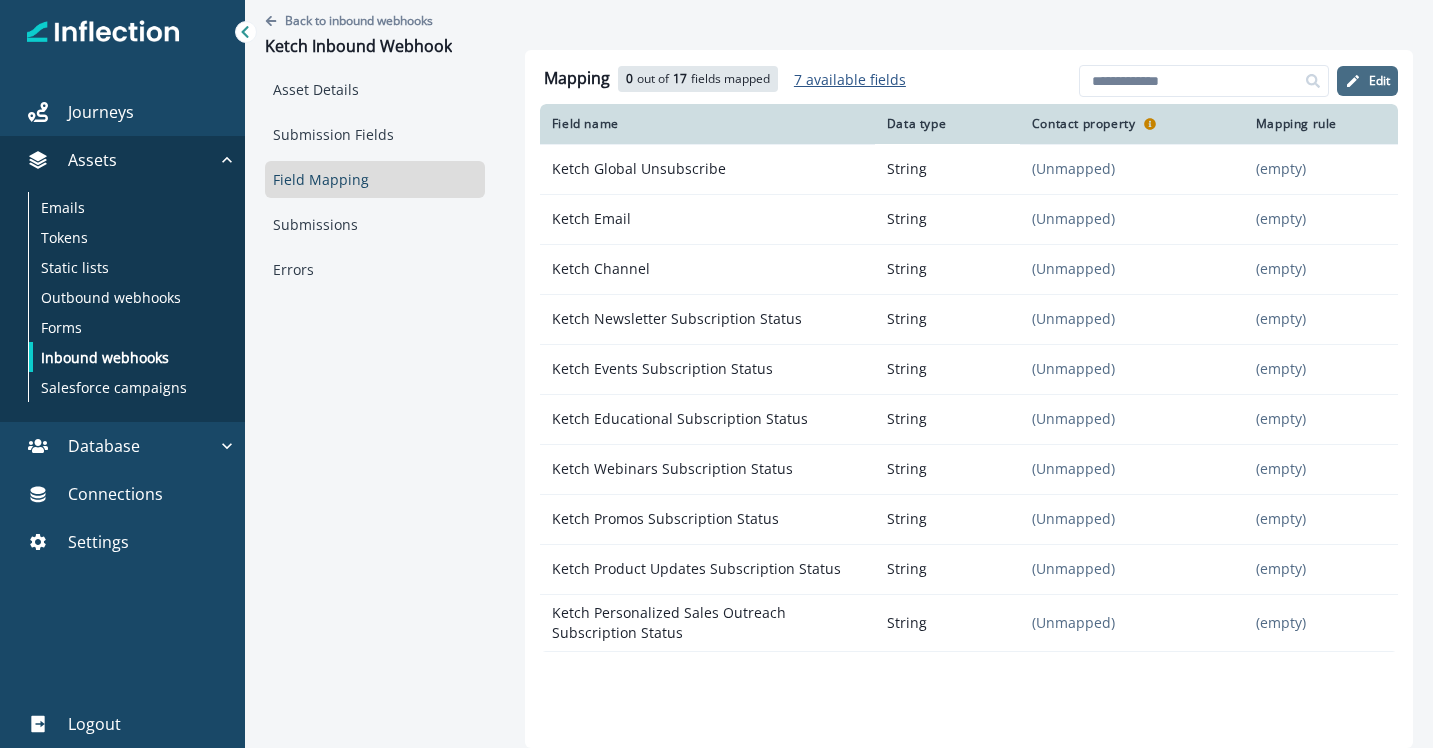click on "Edit" at bounding box center [1379, 81] 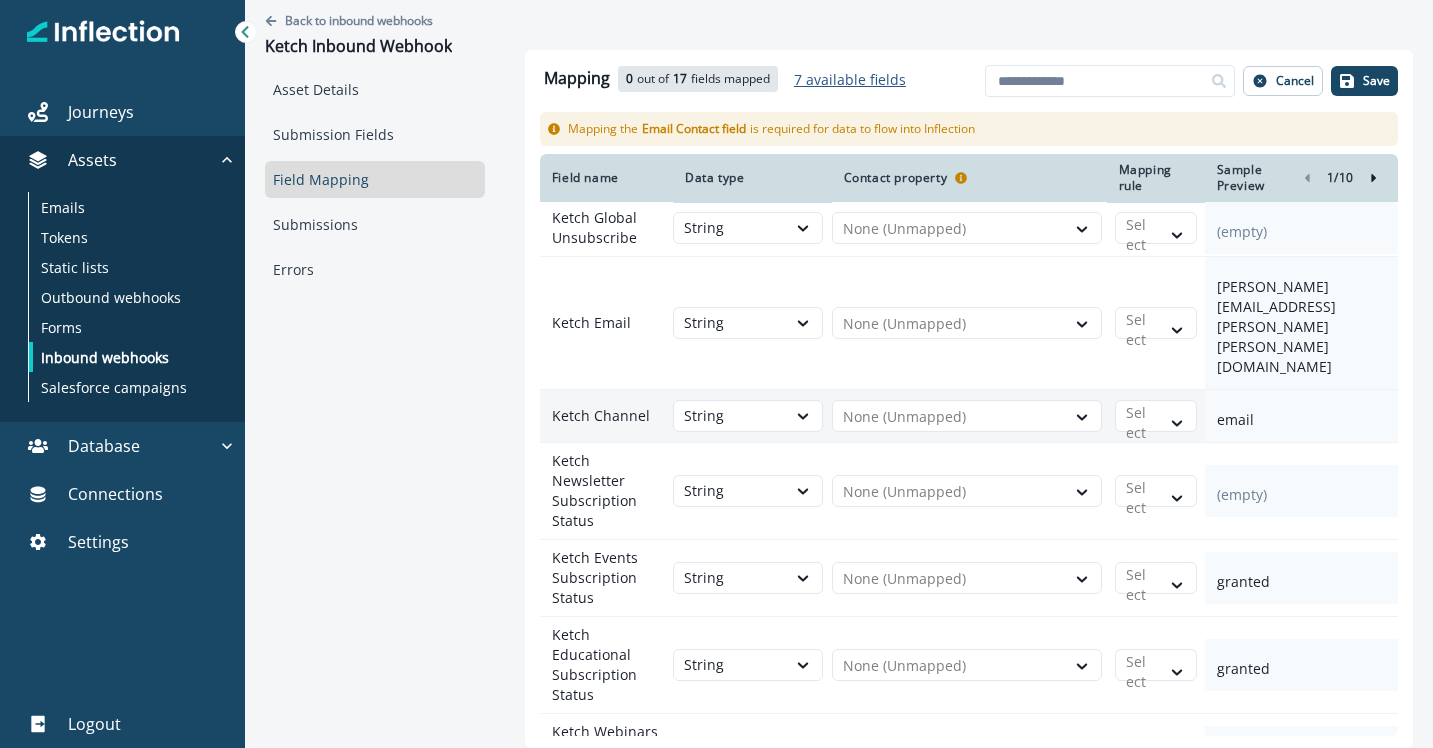 scroll, scrollTop: 0, scrollLeft: 0, axis: both 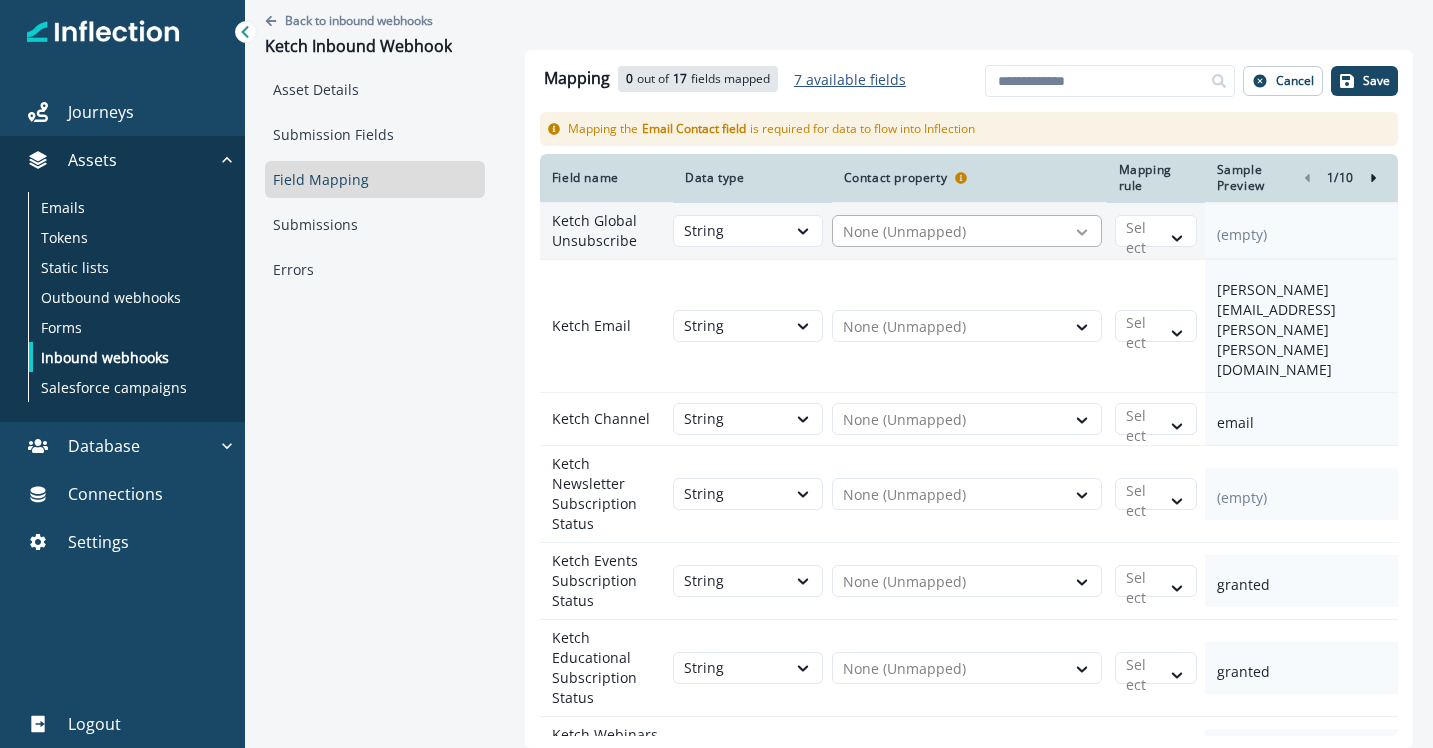 click 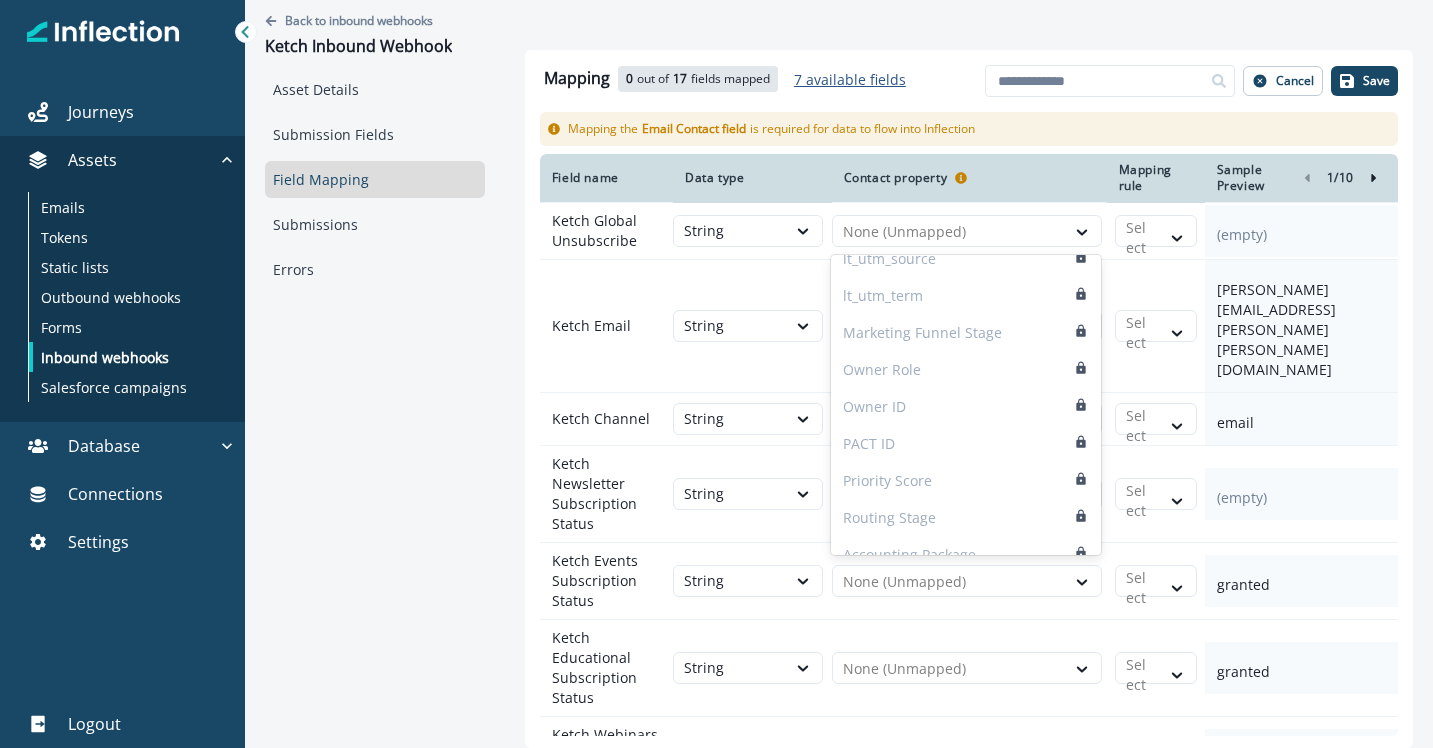 scroll, scrollTop: 2631, scrollLeft: 0, axis: vertical 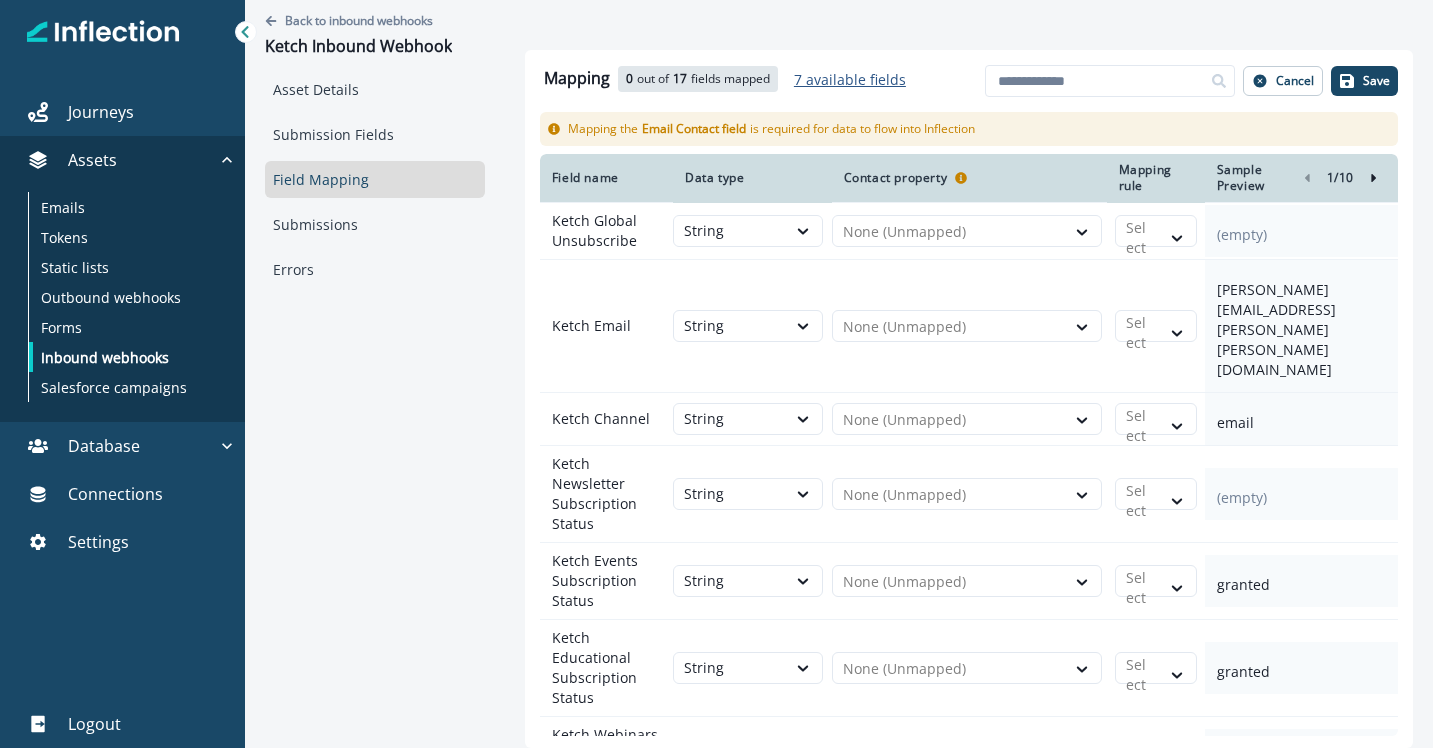 click on "Back to inbound webhooks Ketch Inbound Webhook Asset Details Submission Fields Field Mapping Submissions Errors Mapping 0  out of  17 fields mapped 7 available fields Add fields Cancel Save Mapping the Email Contact field is required for data to flow into Inflection Field name Data type Contact property Mapping rule Sample Preview 1 / 10 Ketch Global Unsubscribe  String None (Unmapped) Select (empty) Ketch Email String None (Unmapped) Select   mike.carey@ketch.com Ketch Channel String None (Unmapped) Select   email Ketch Newsletter Subscription Status String None (Unmapped) Select (empty) Ketch Events Subscription Status String None (Unmapped) Select   granted Ketch Educational Subscription Status String None (Unmapped) Select   granted Ketch Webinars Subscription Status String None (Unmapped) Select (empty) Ketch Promos Subscription Status String None (Unmapped) Select (empty) Ketch Product Updates Subscription Status String None (Unmapped) Select (empty) Ketch Personalized Sales Outreach Subscription Status" at bounding box center [839, 349] 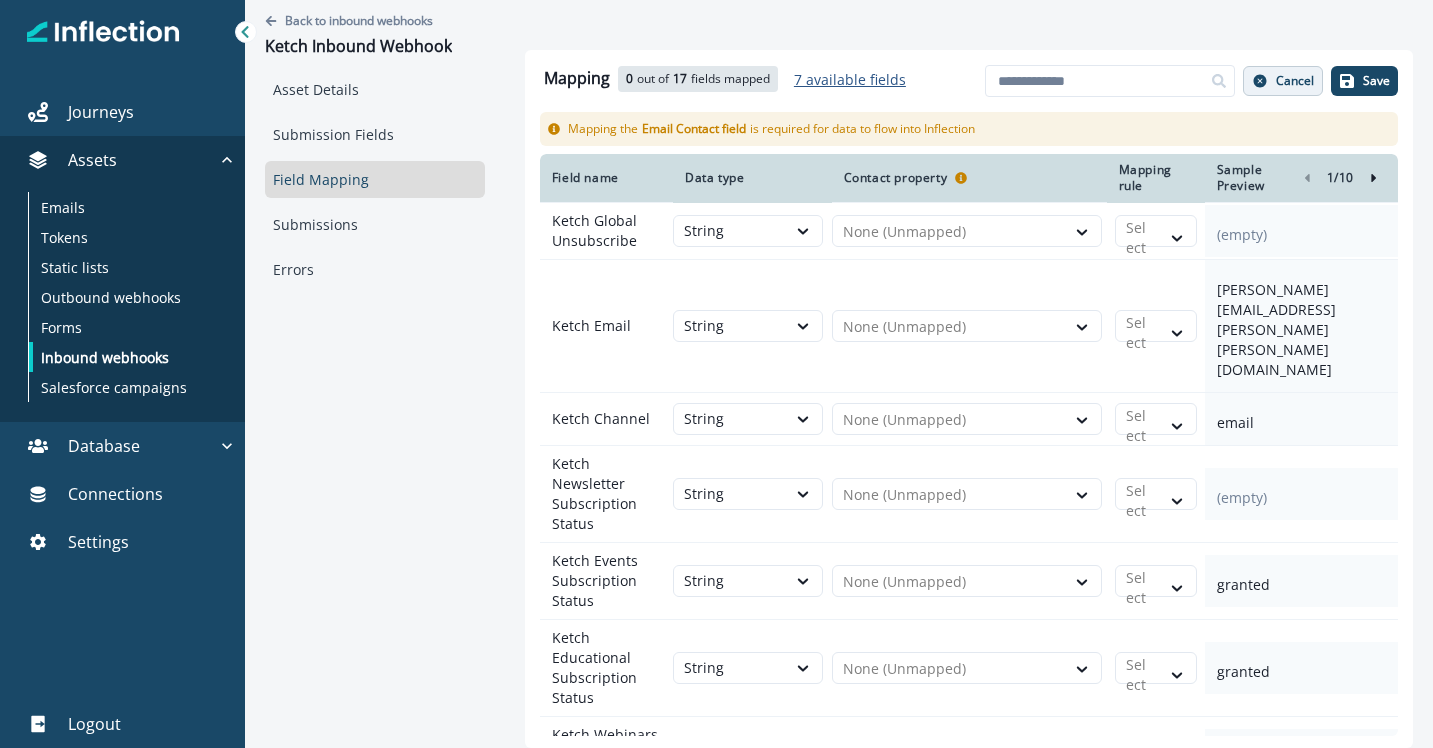click on "Cancel" at bounding box center [1295, 81] 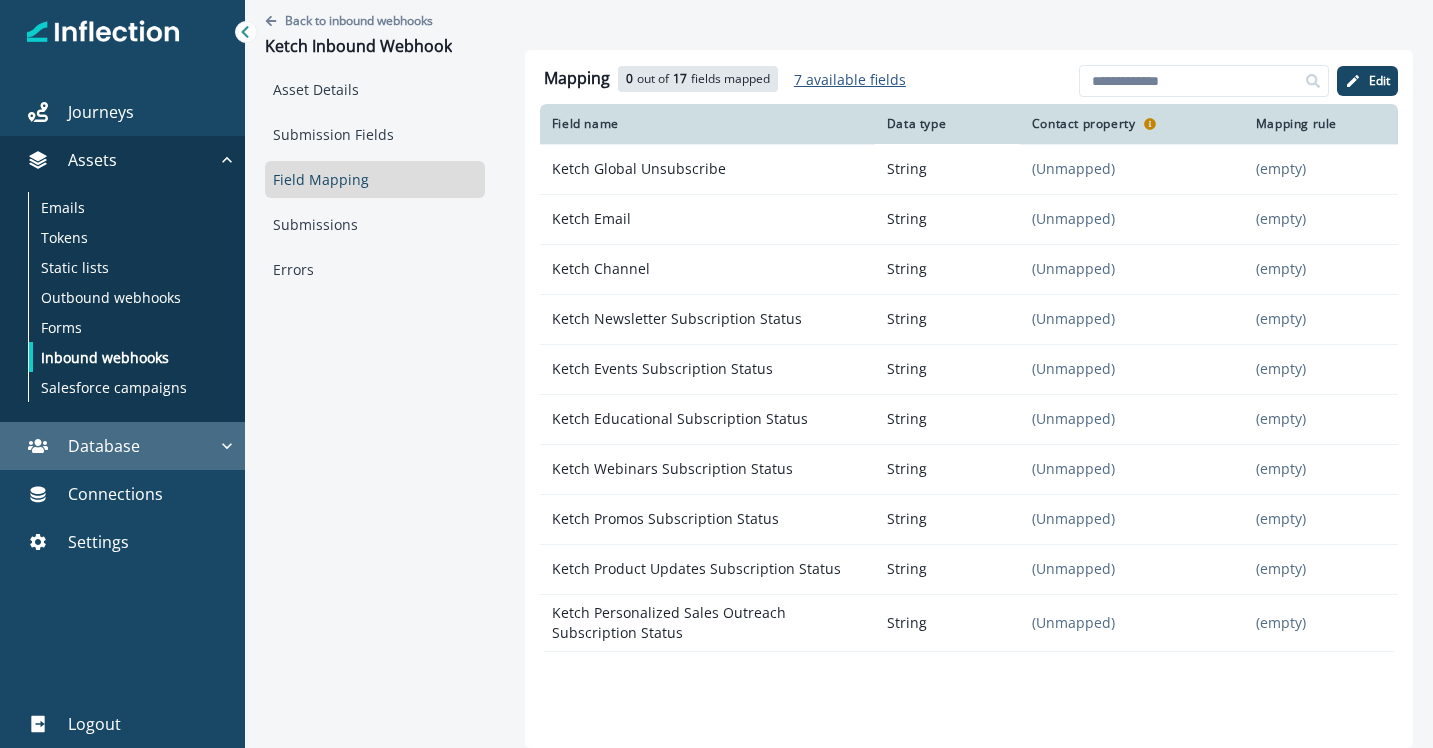 click 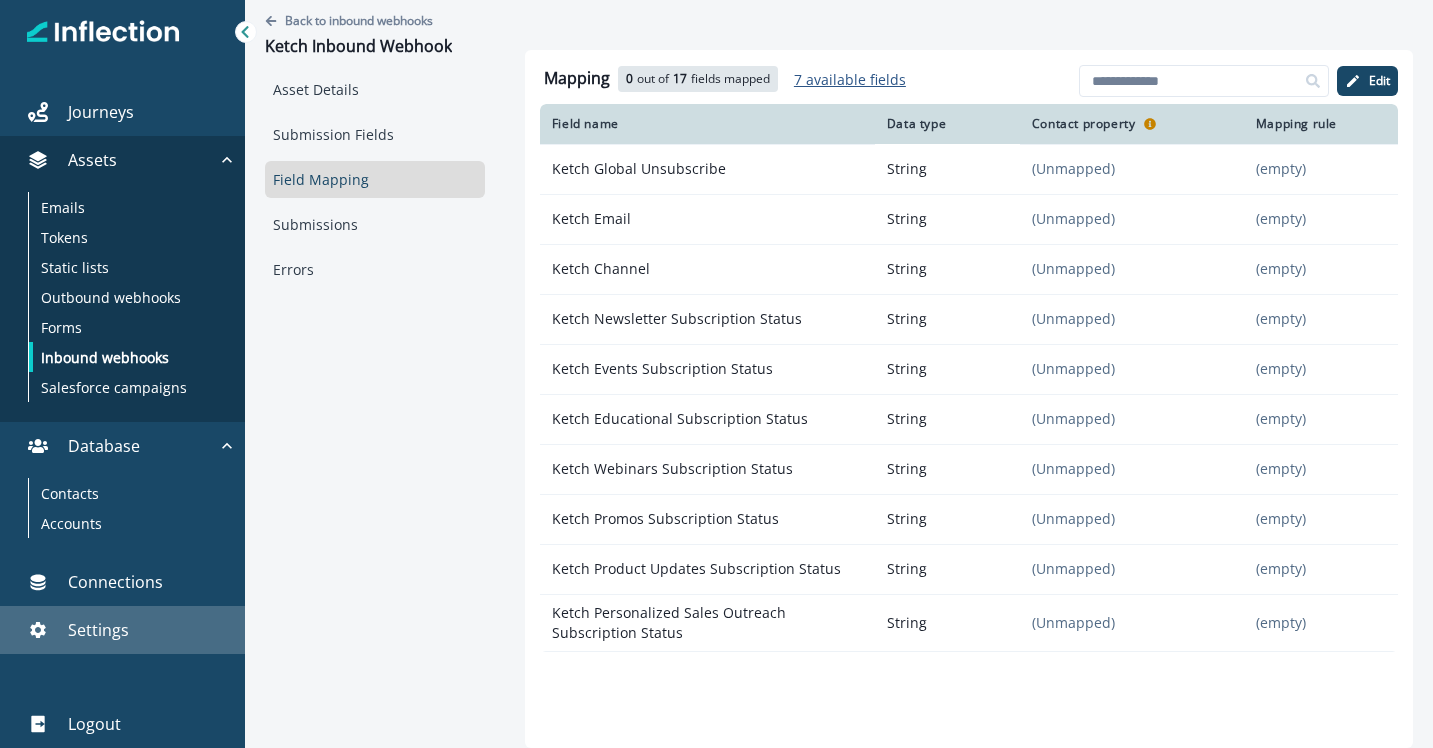 click on "Settings" at bounding box center [98, 630] 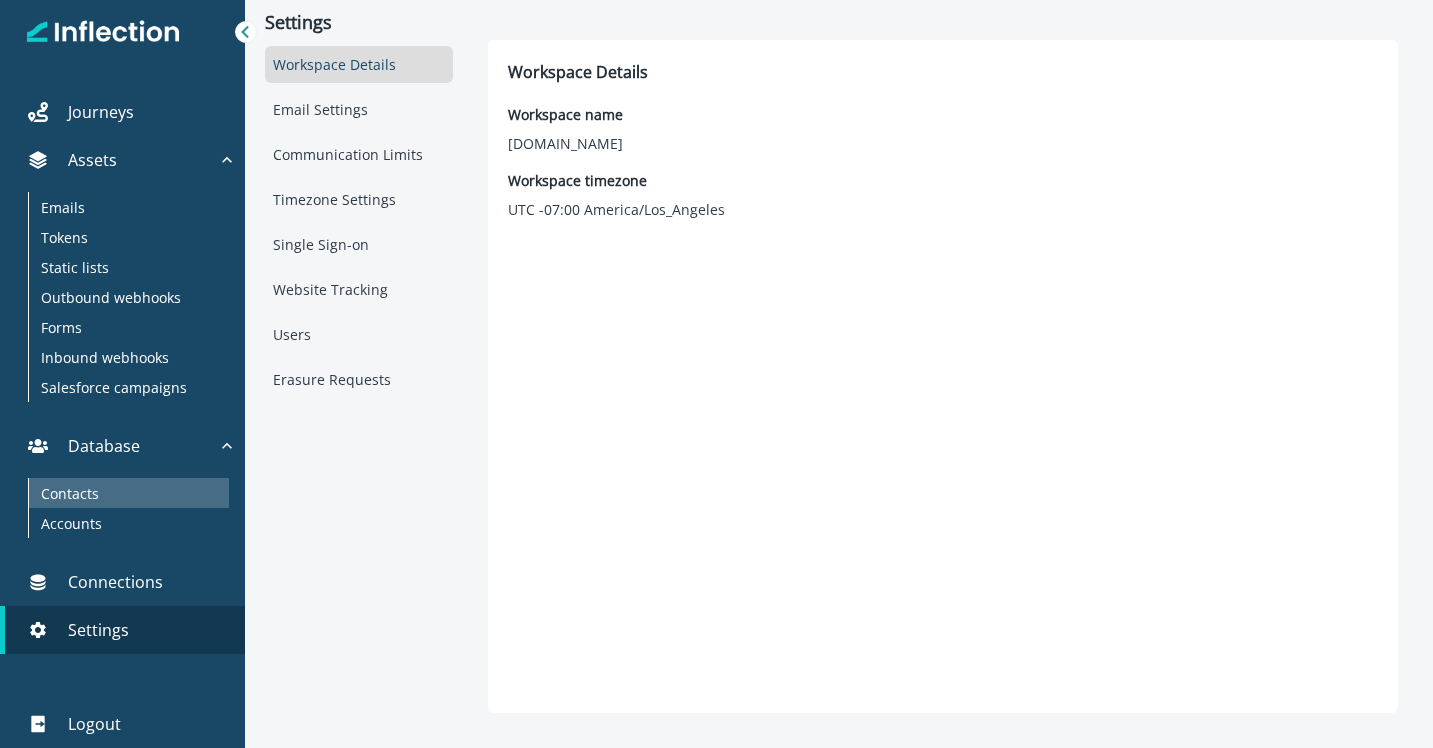 click on "Contacts" at bounding box center (70, 493) 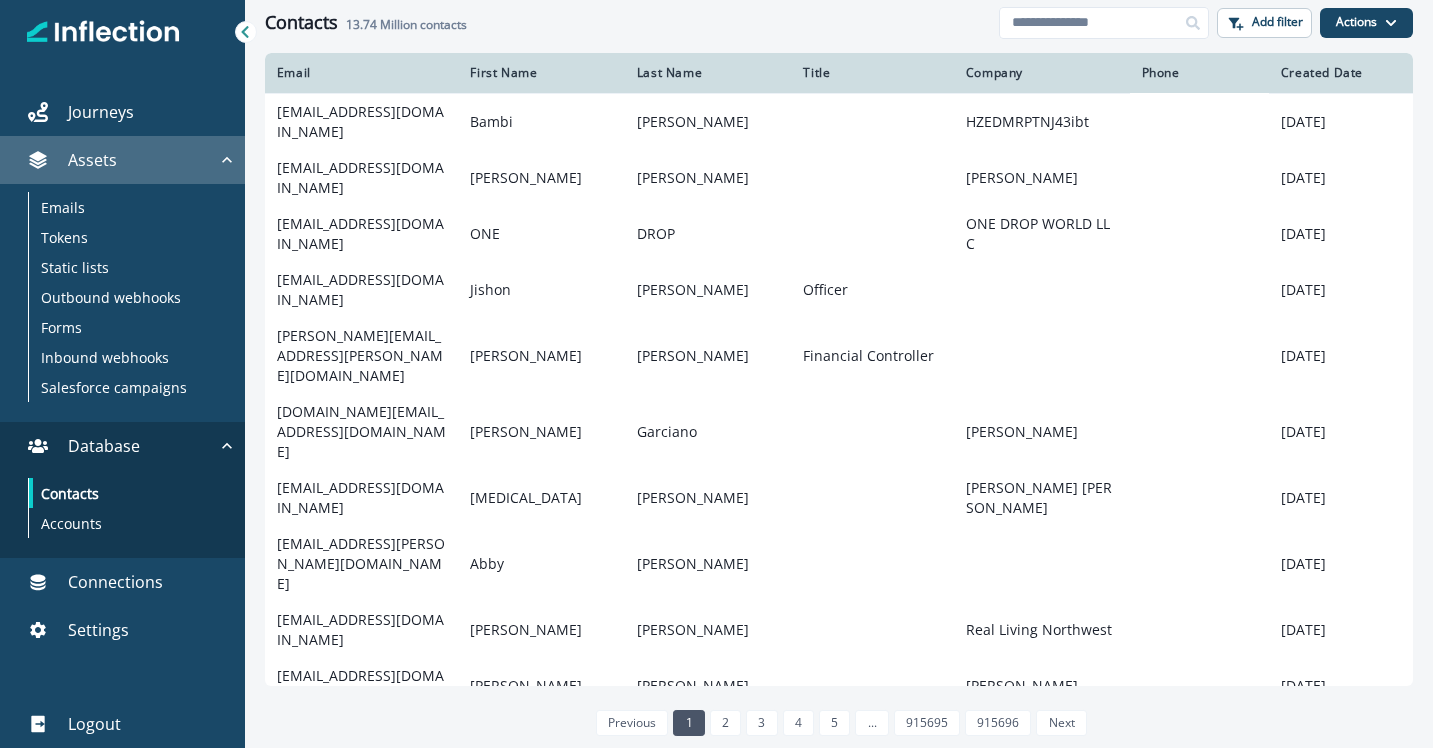 click 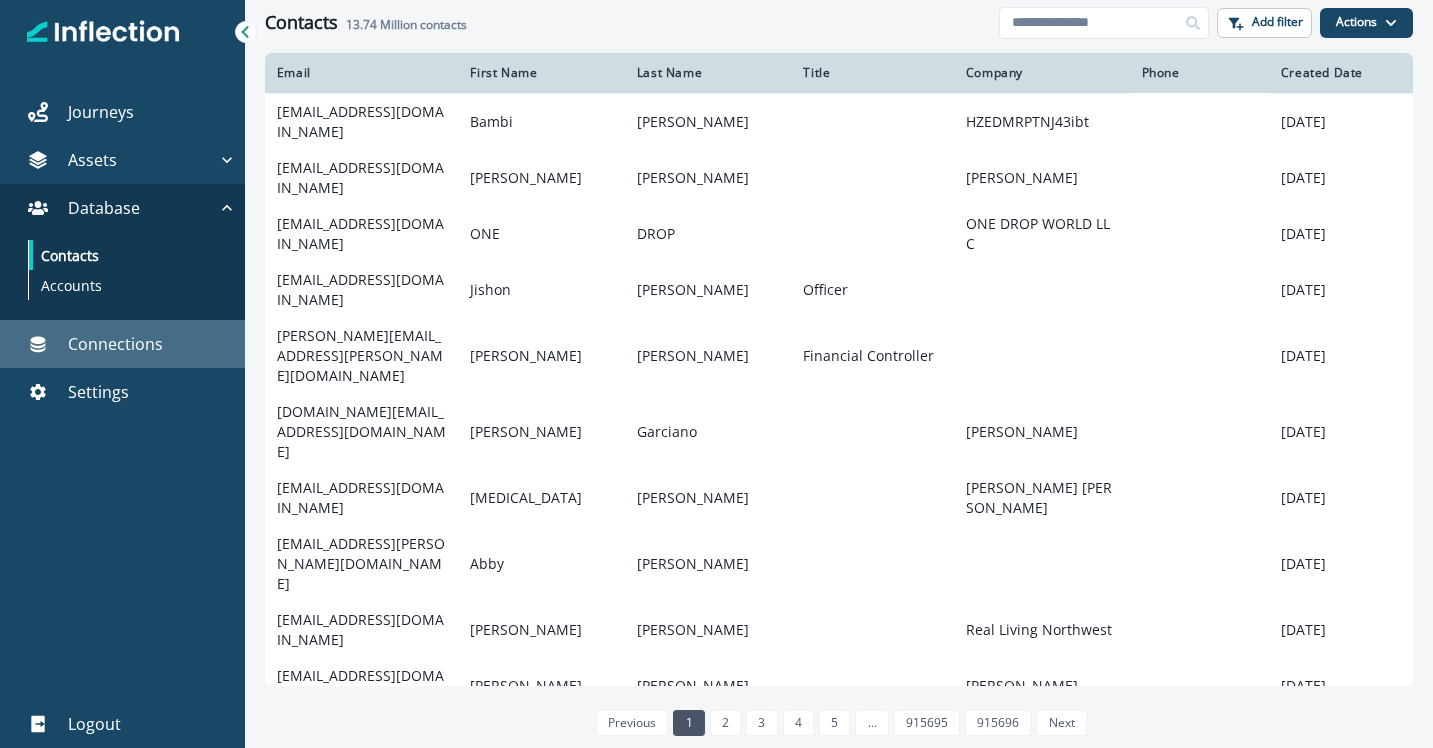 click on "Connections" at bounding box center (115, 344) 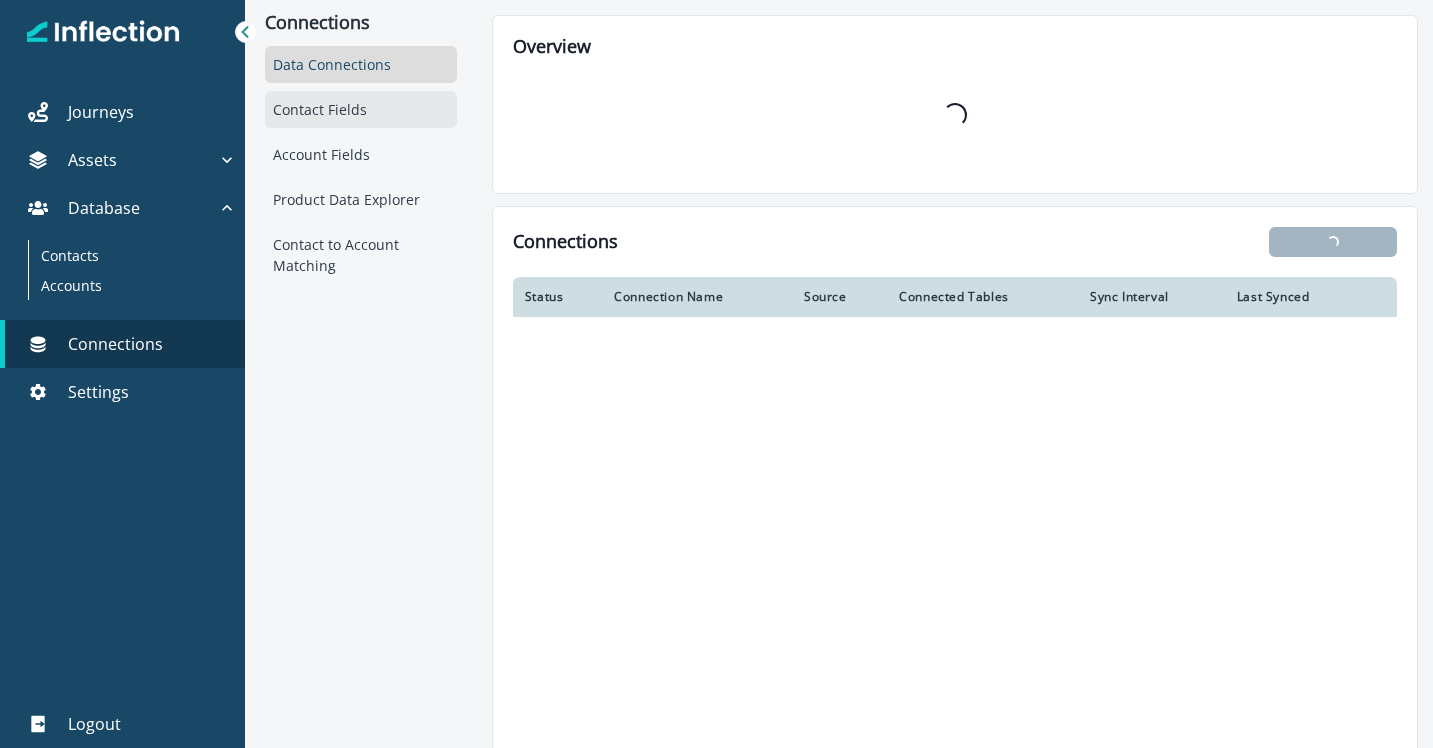 click on "Contact Fields" at bounding box center [361, 109] 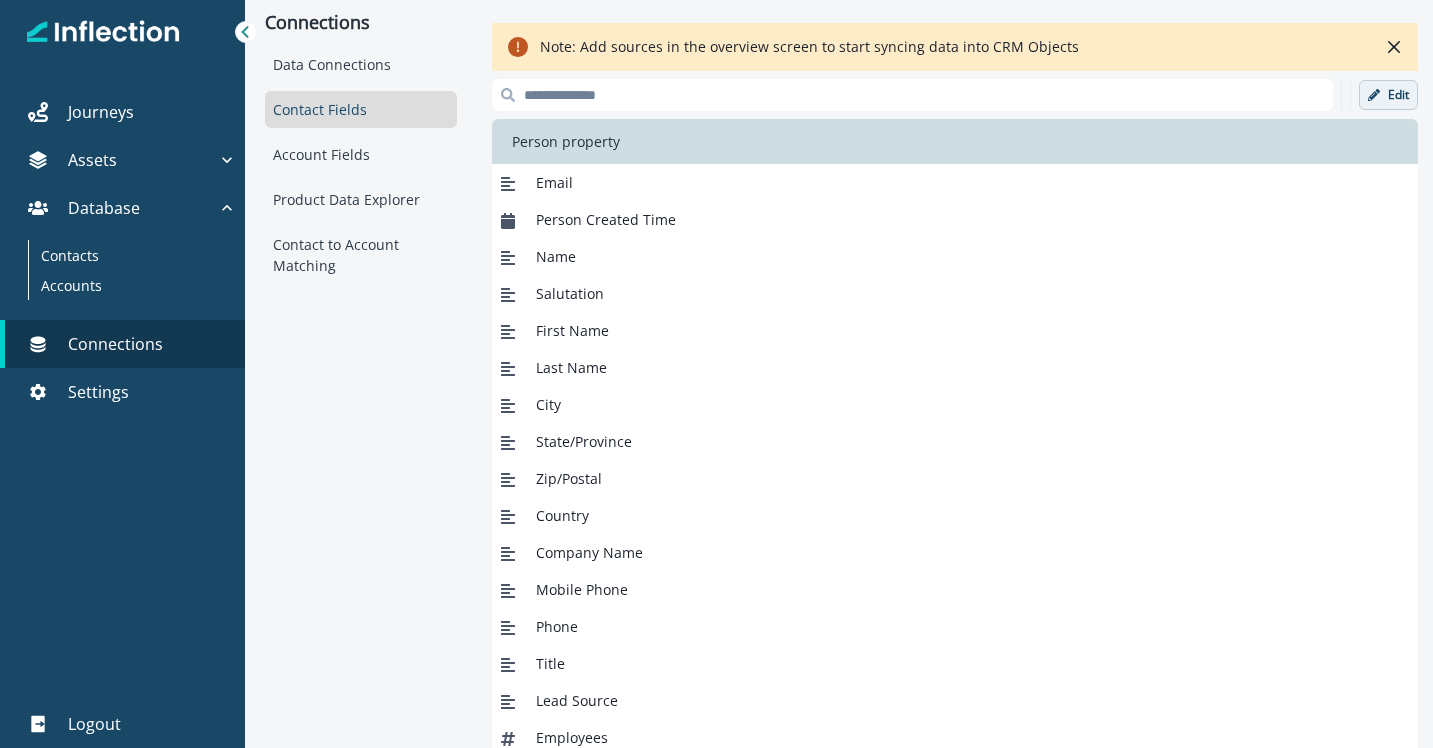 click on "Edit" at bounding box center (1388, 95) 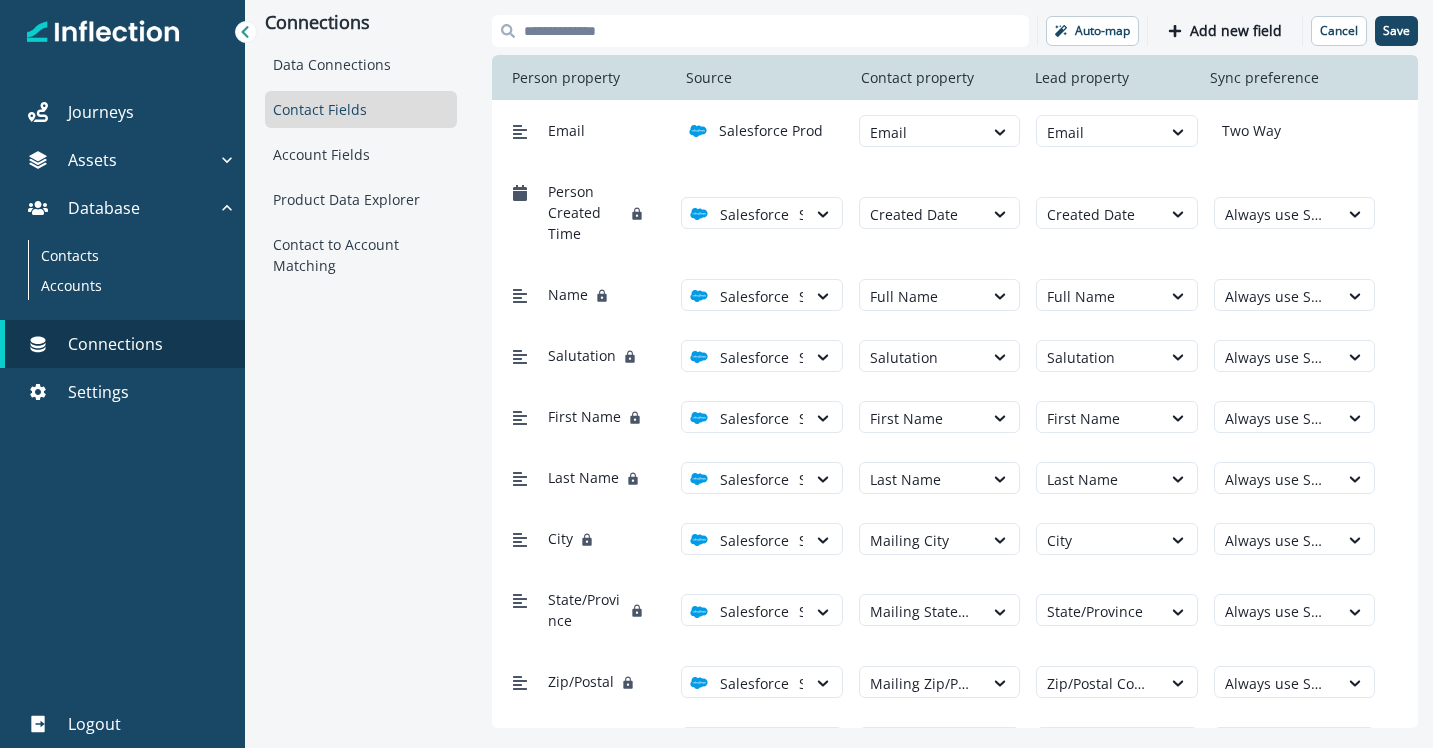 click at bounding box center (760, 31) 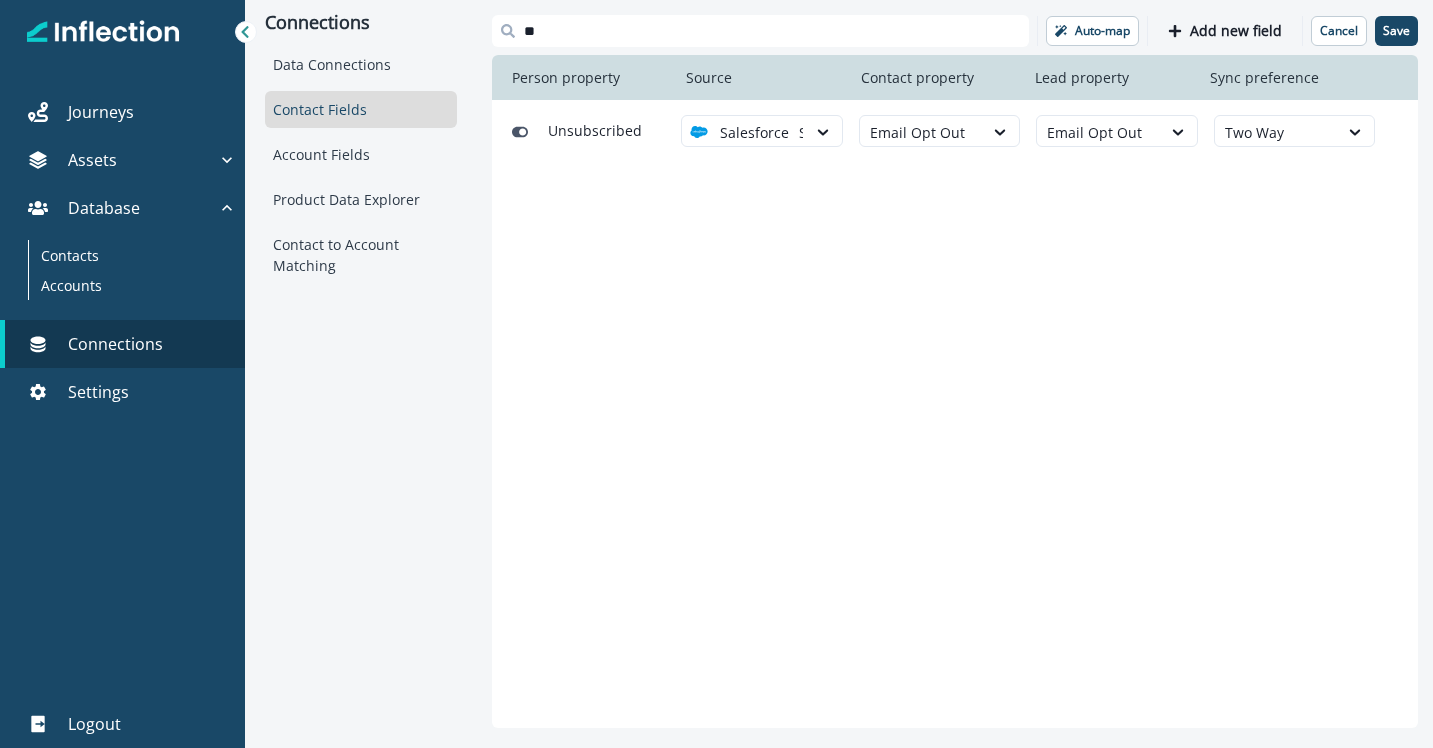 type on "*" 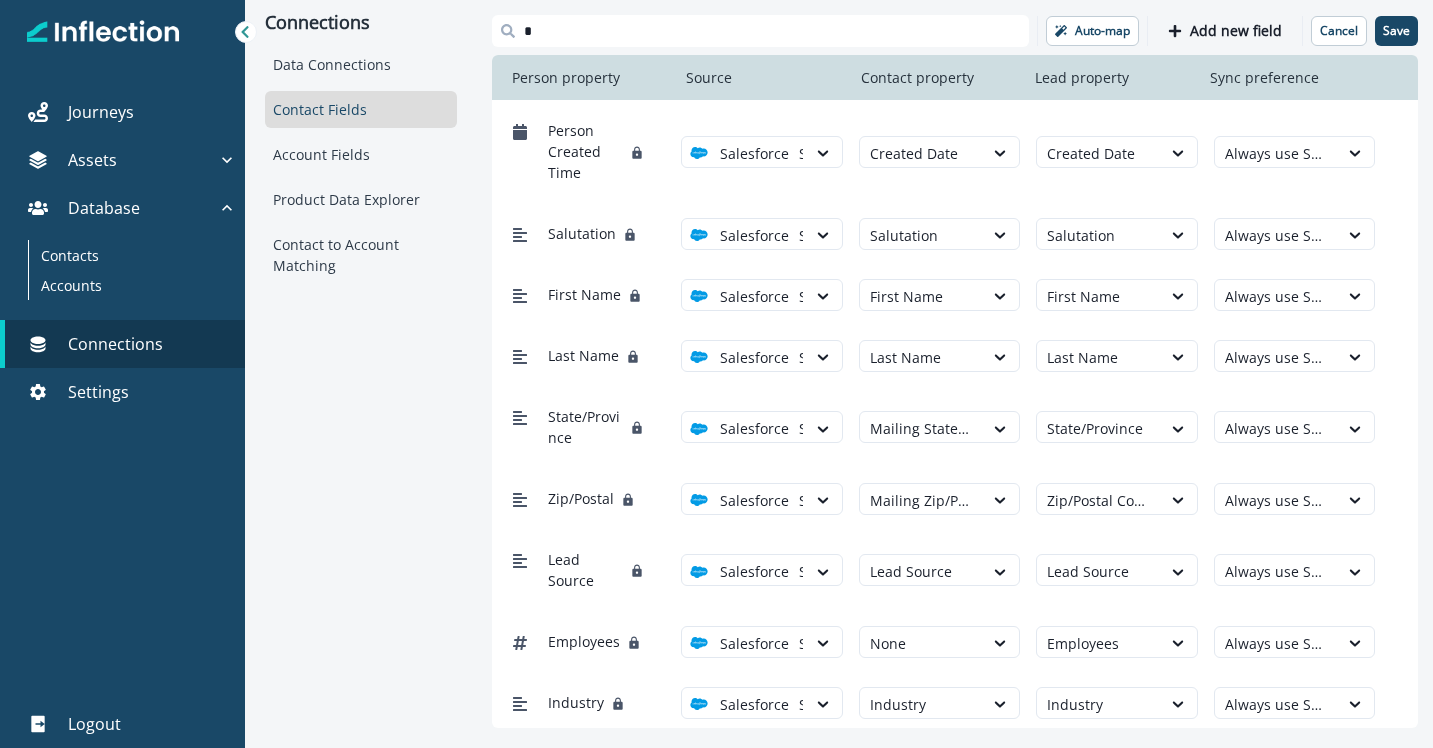 type 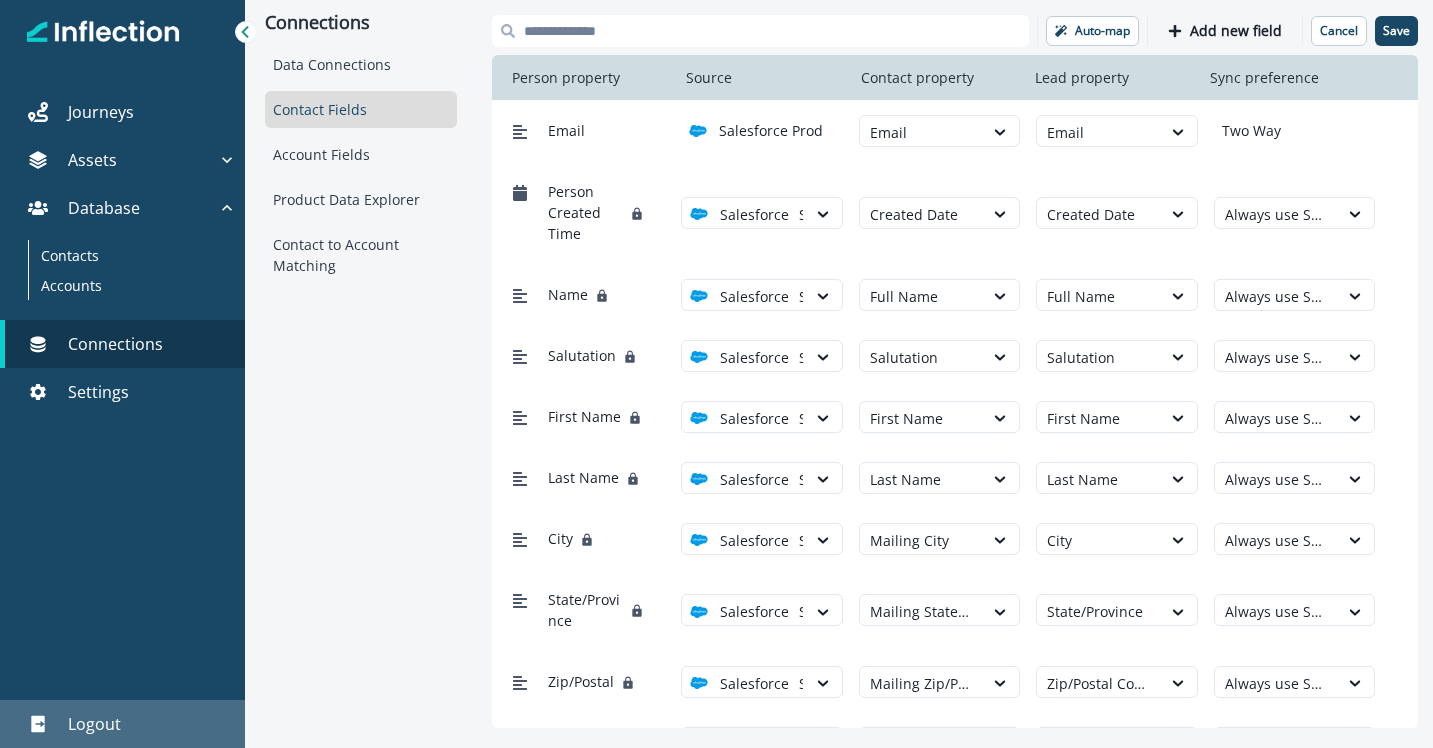 click on "Logout" at bounding box center [94, 724] 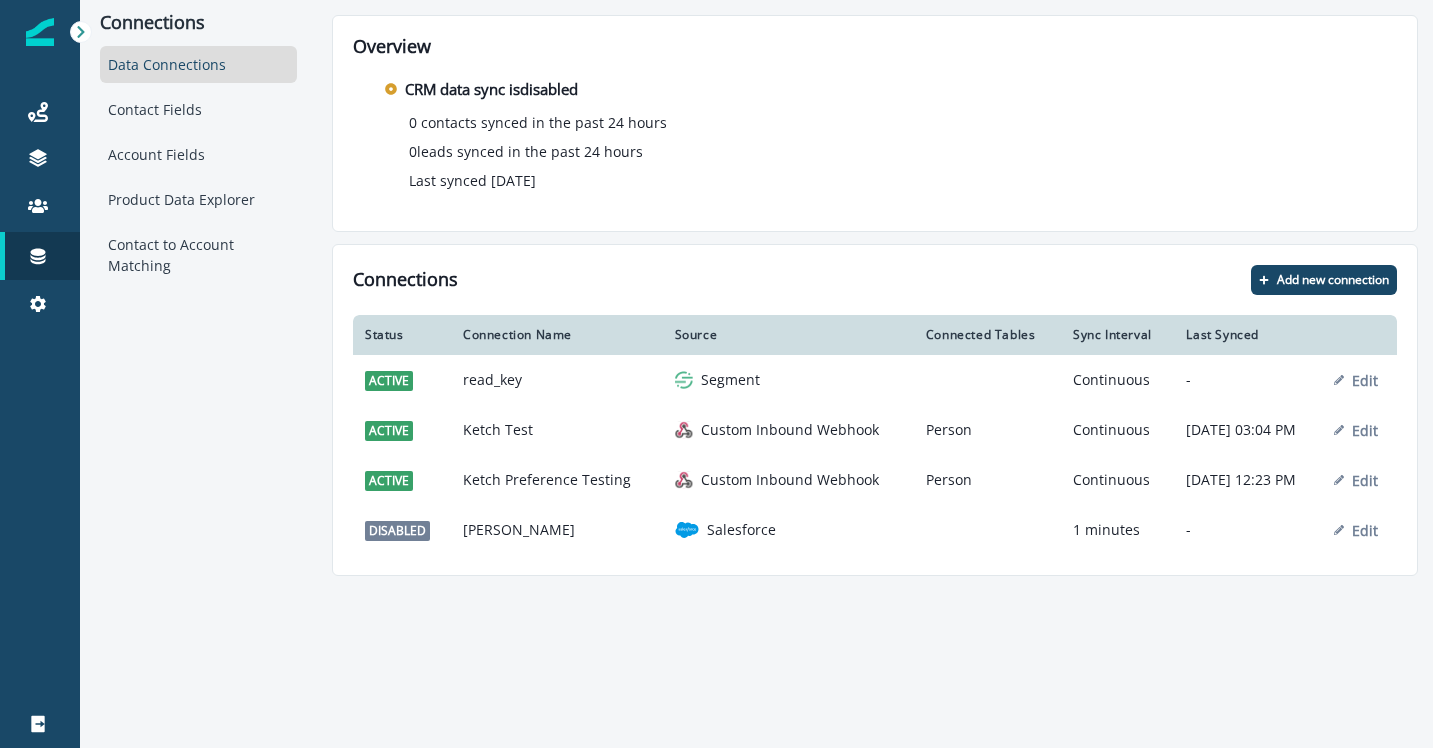 scroll, scrollTop: 0, scrollLeft: 0, axis: both 